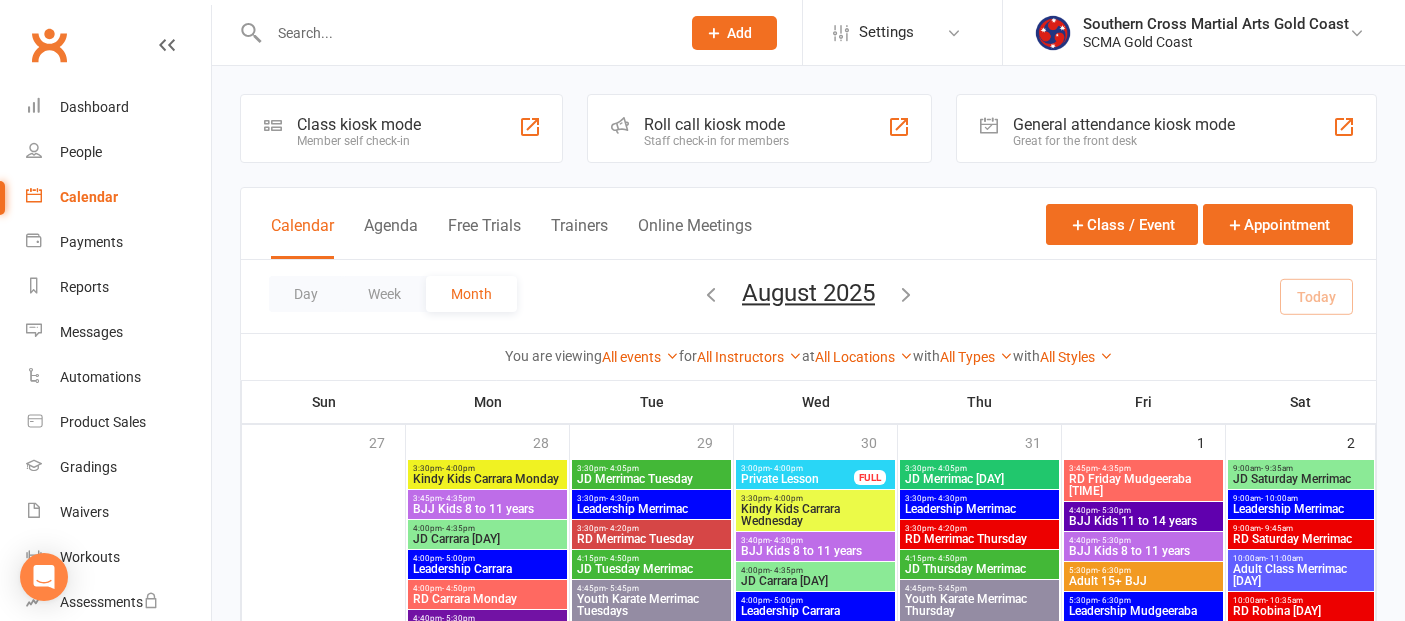 scroll, scrollTop: 555, scrollLeft: 0, axis: vertical 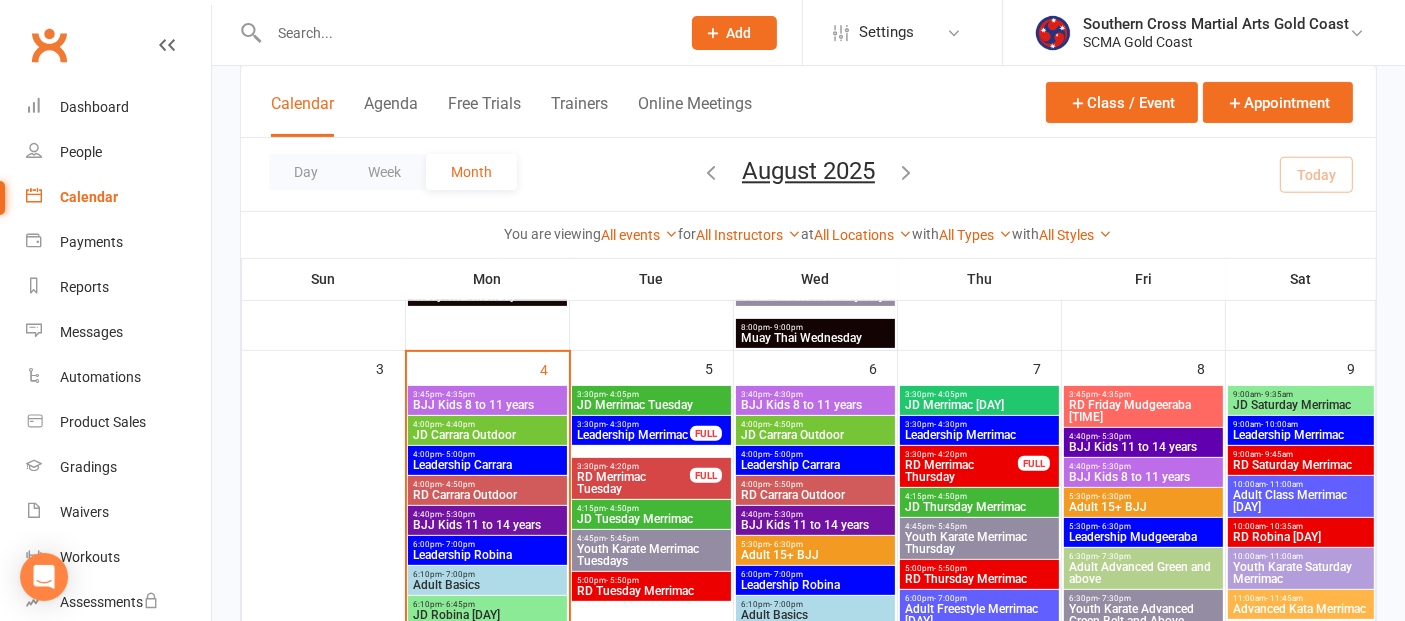 click on "JD Carrara Outdoor" at bounding box center [487, 435] 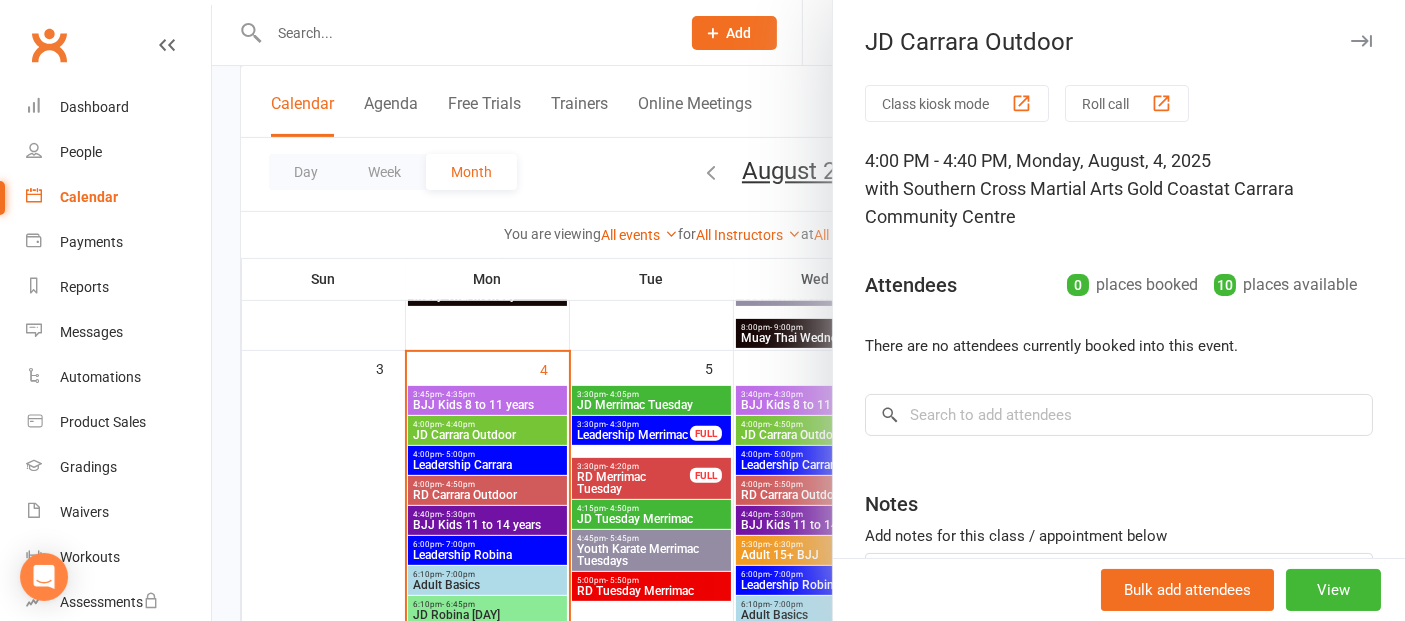 click at bounding box center [808, 310] 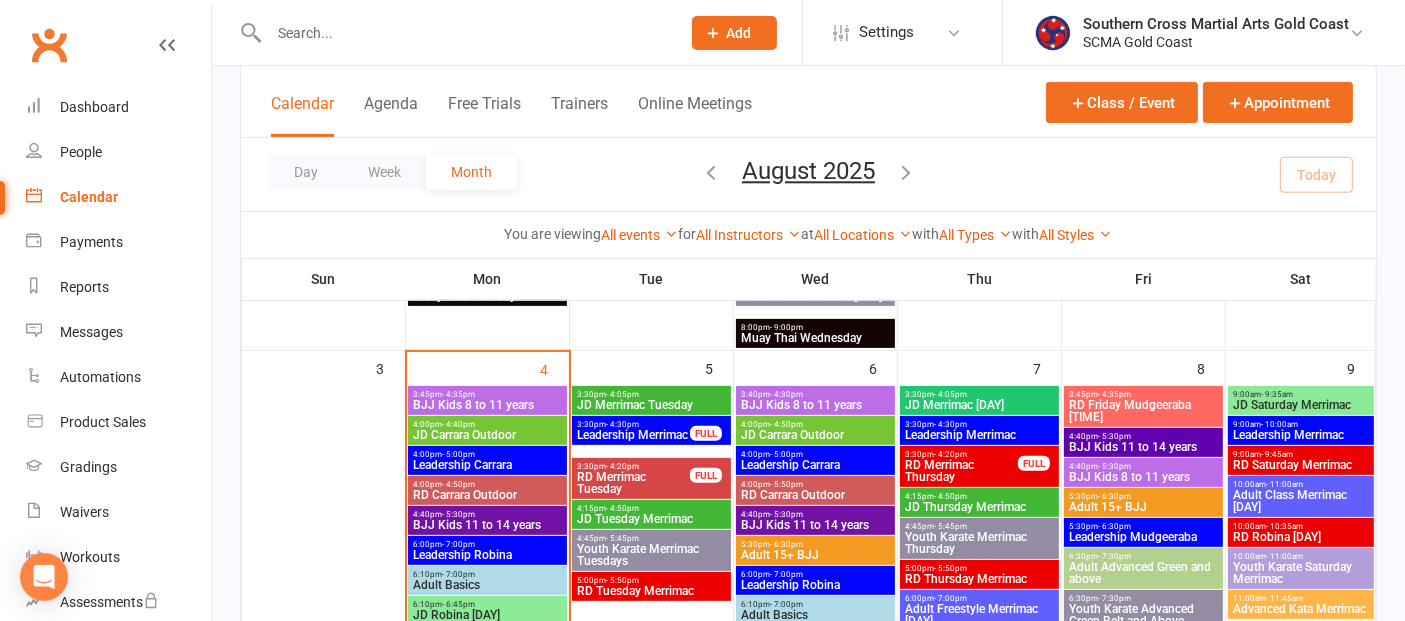 click on "RD Carrara Outdoor" at bounding box center [487, 495] 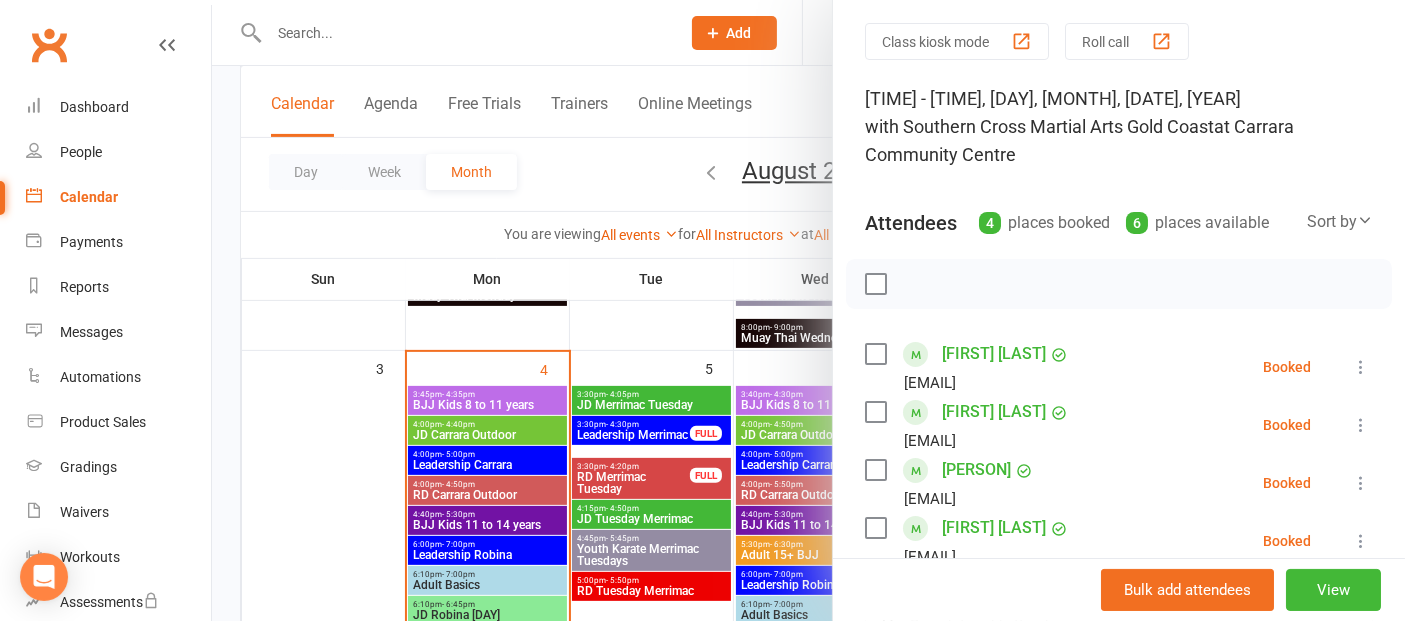 scroll, scrollTop: 222, scrollLeft: 0, axis: vertical 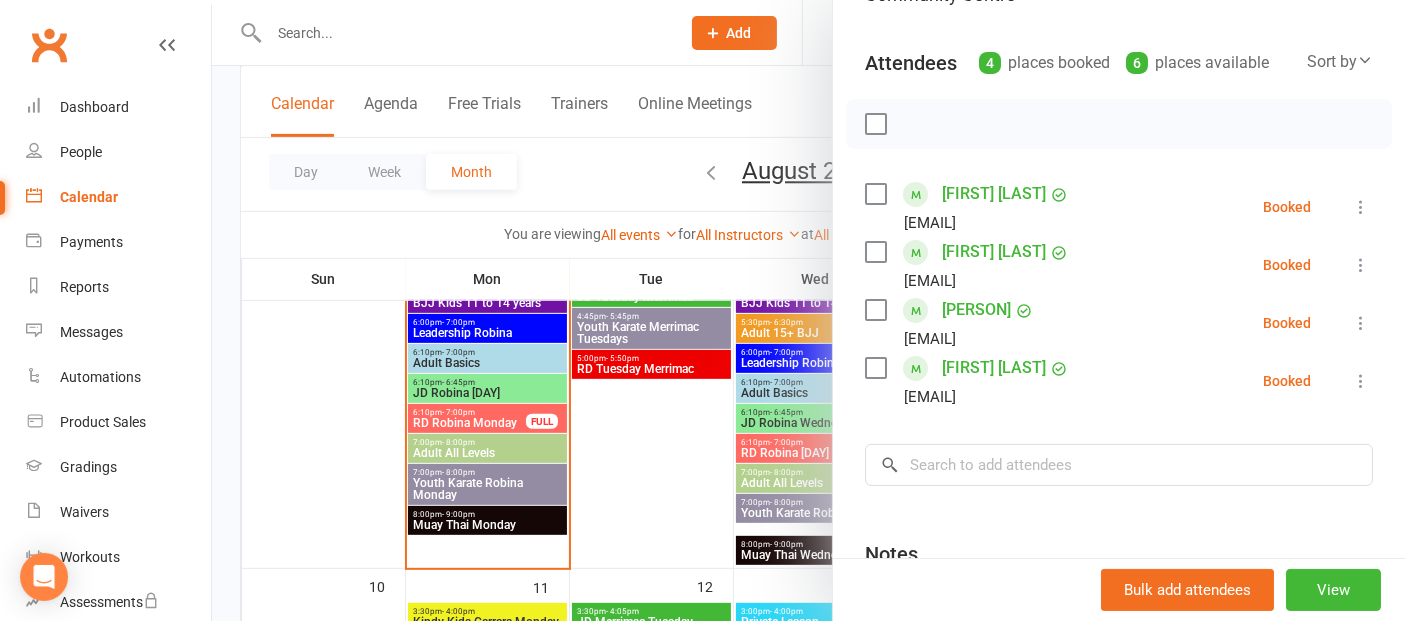 click at bounding box center [808, 310] 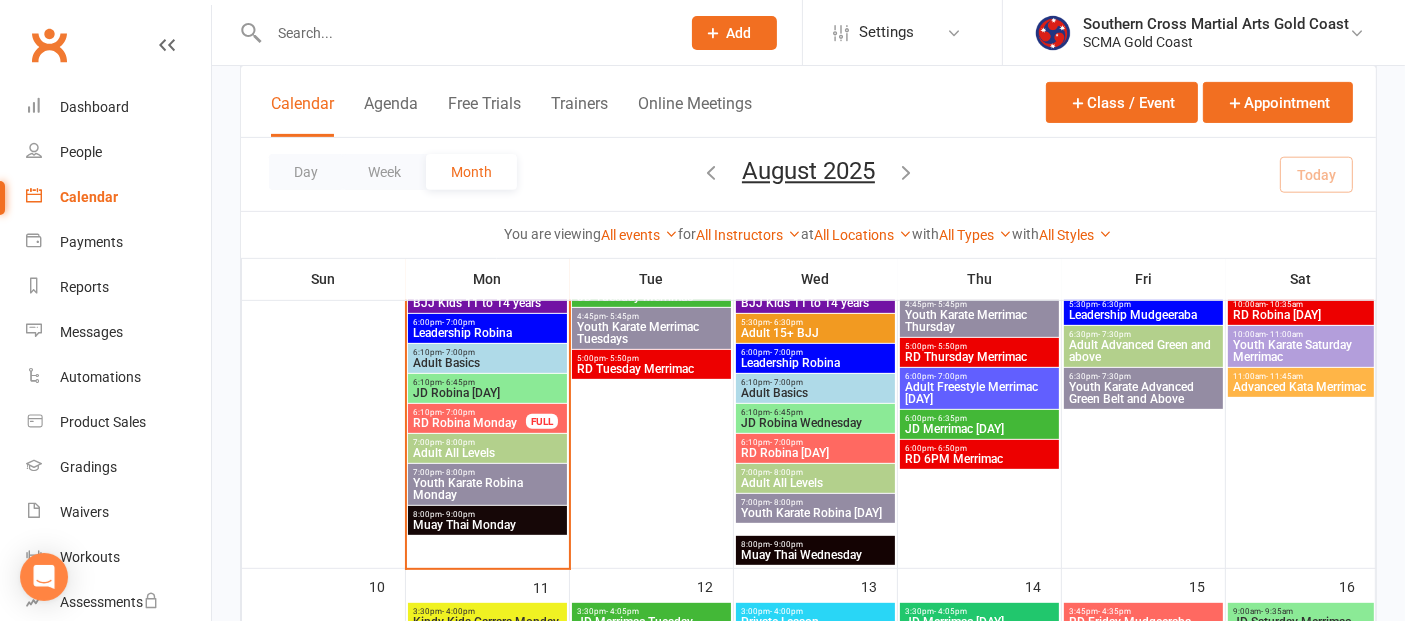 click on "[TIME] - [TIME]" at bounding box center [487, 352] 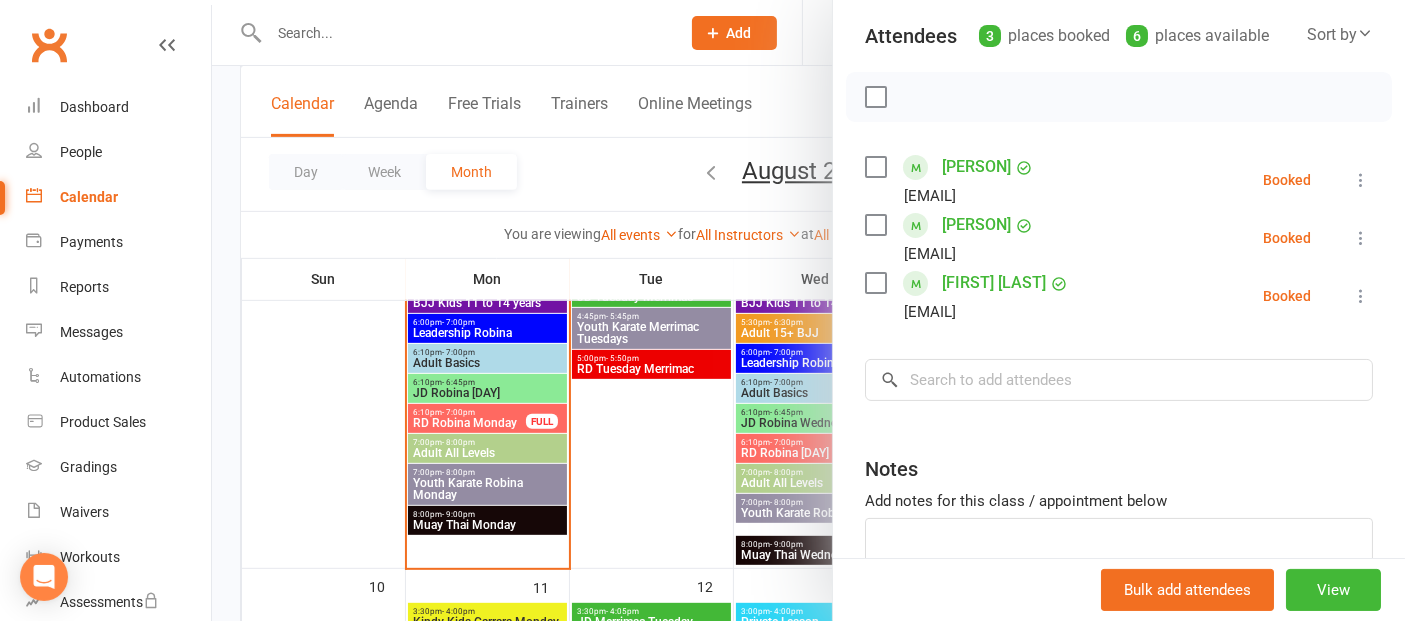 scroll, scrollTop: 222, scrollLeft: 0, axis: vertical 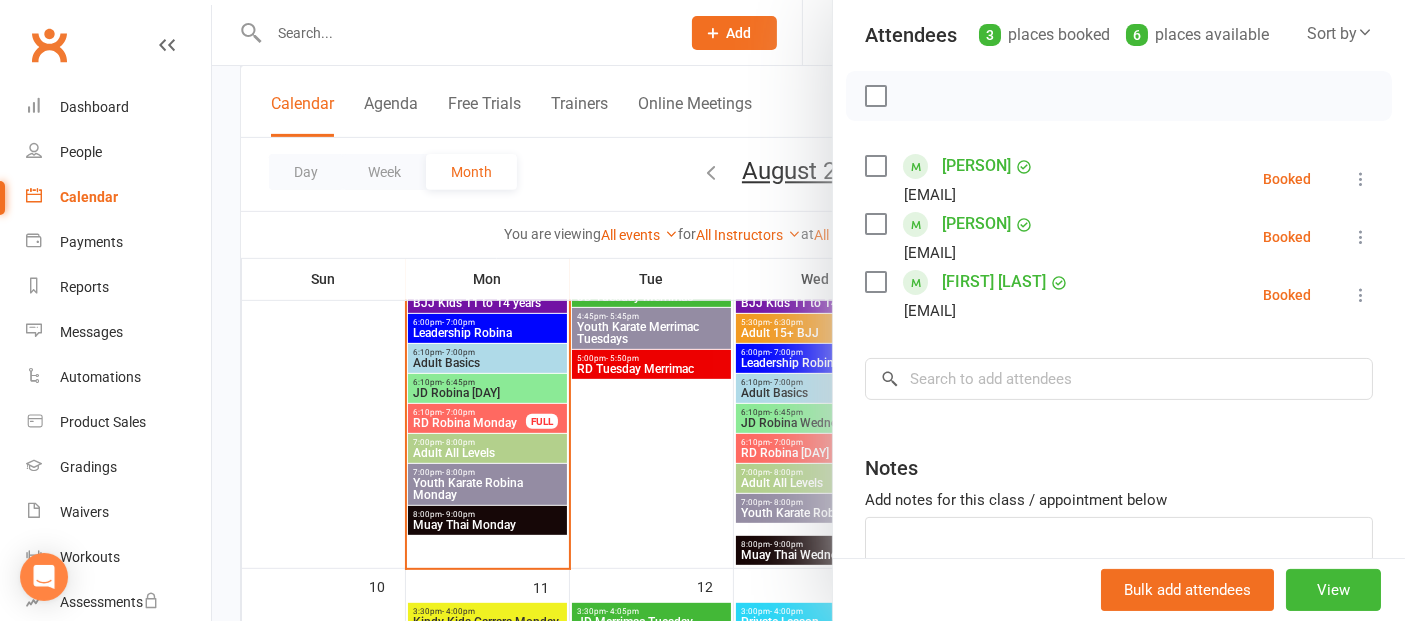 click at bounding box center (808, 310) 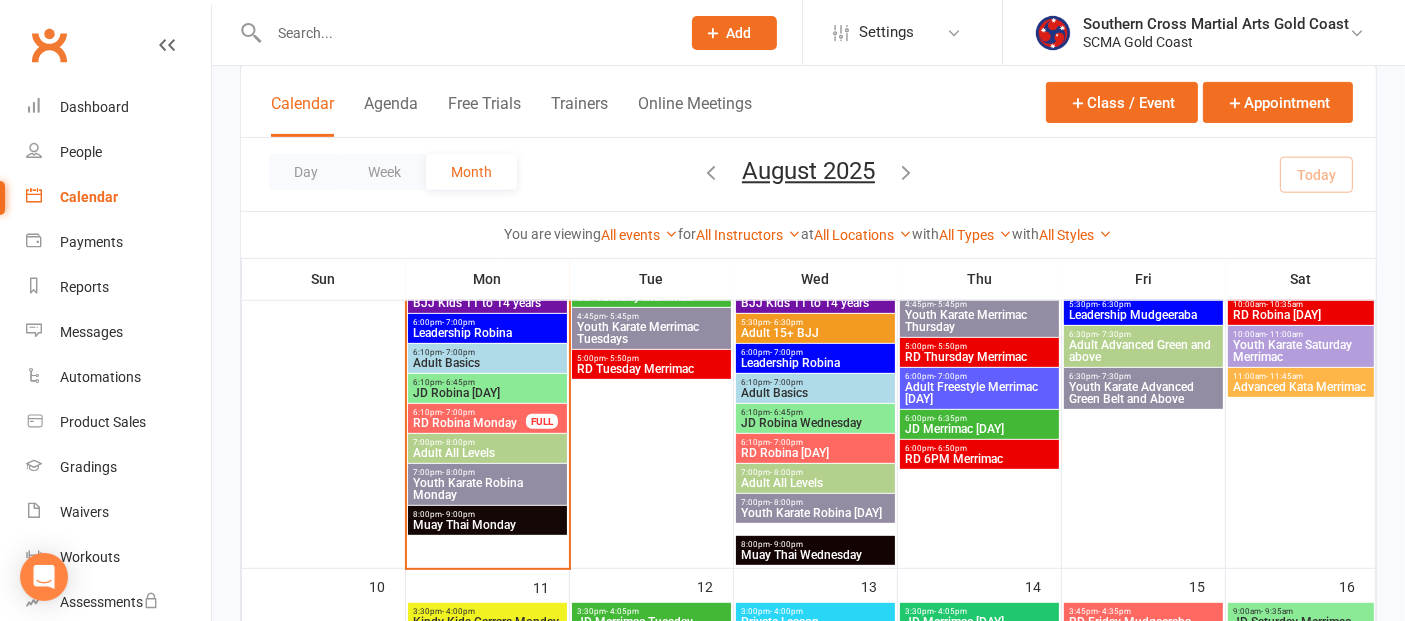 click on "RD Robina Monday" at bounding box center [469, 423] 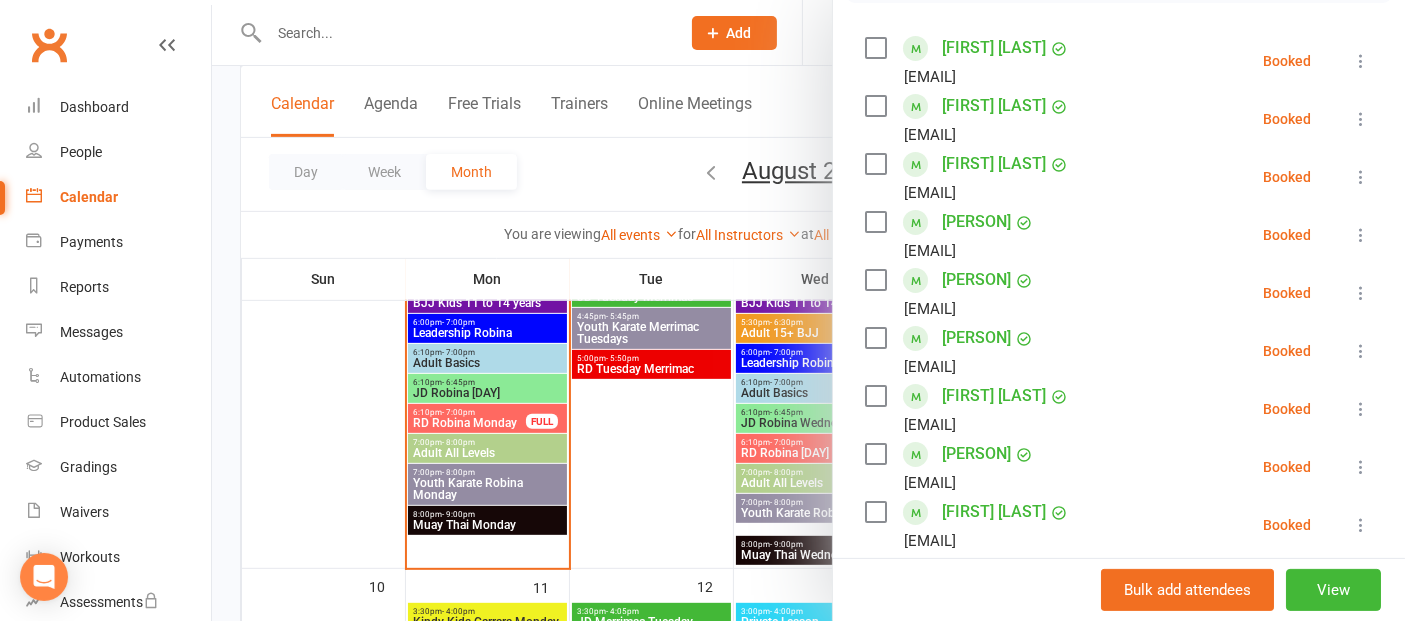 scroll, scrollTop: 337, scrollLeft: 0, axis: vertical 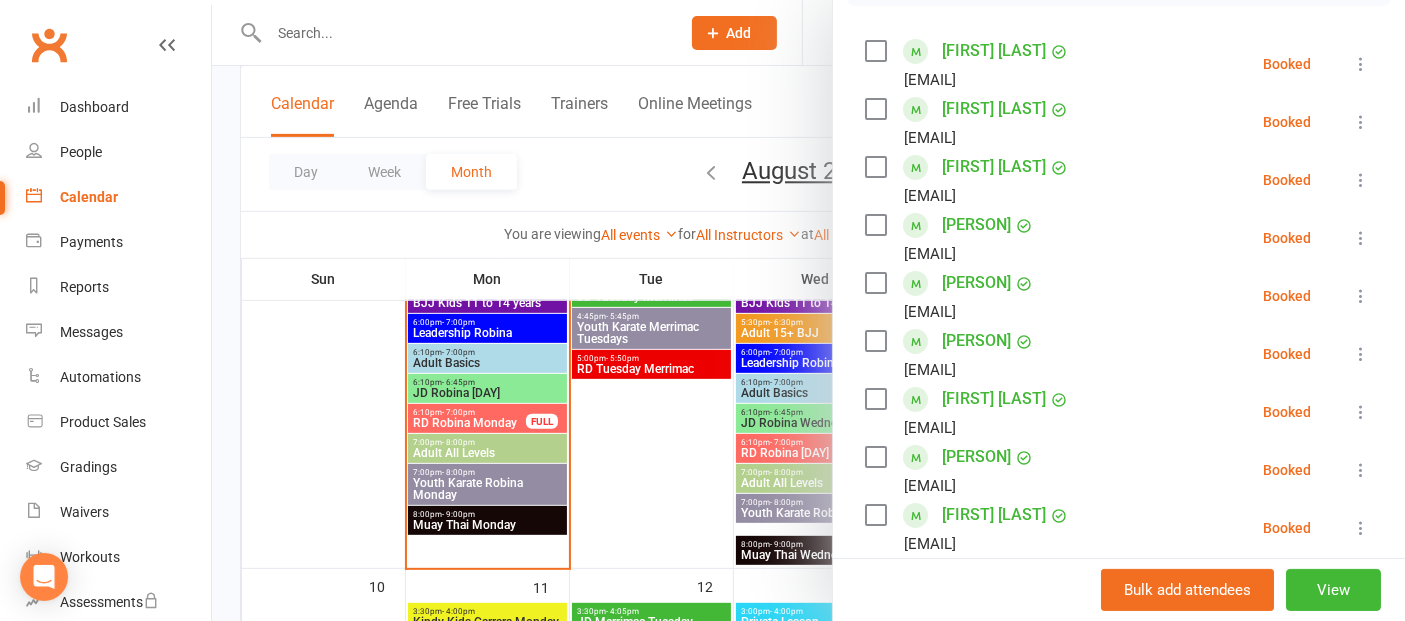 click at bounding box center (808, 310) 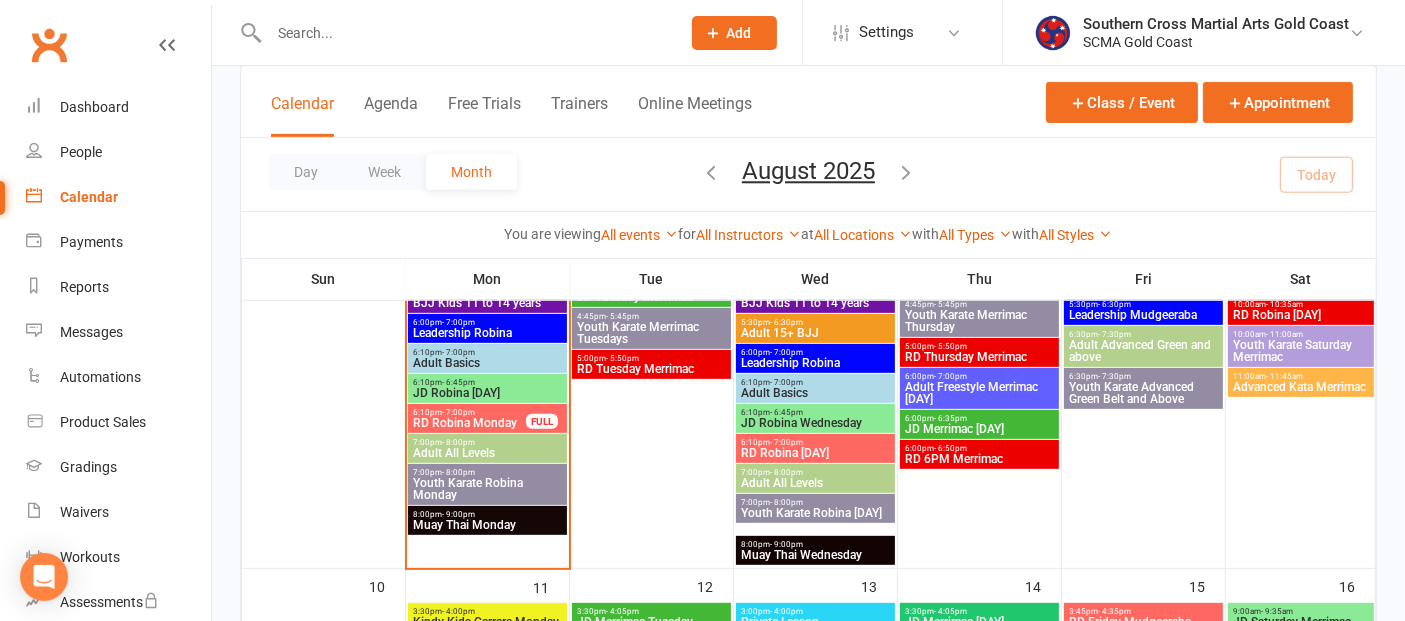 click on "JD Robina [DAY]" at bounding box center [487, 393] 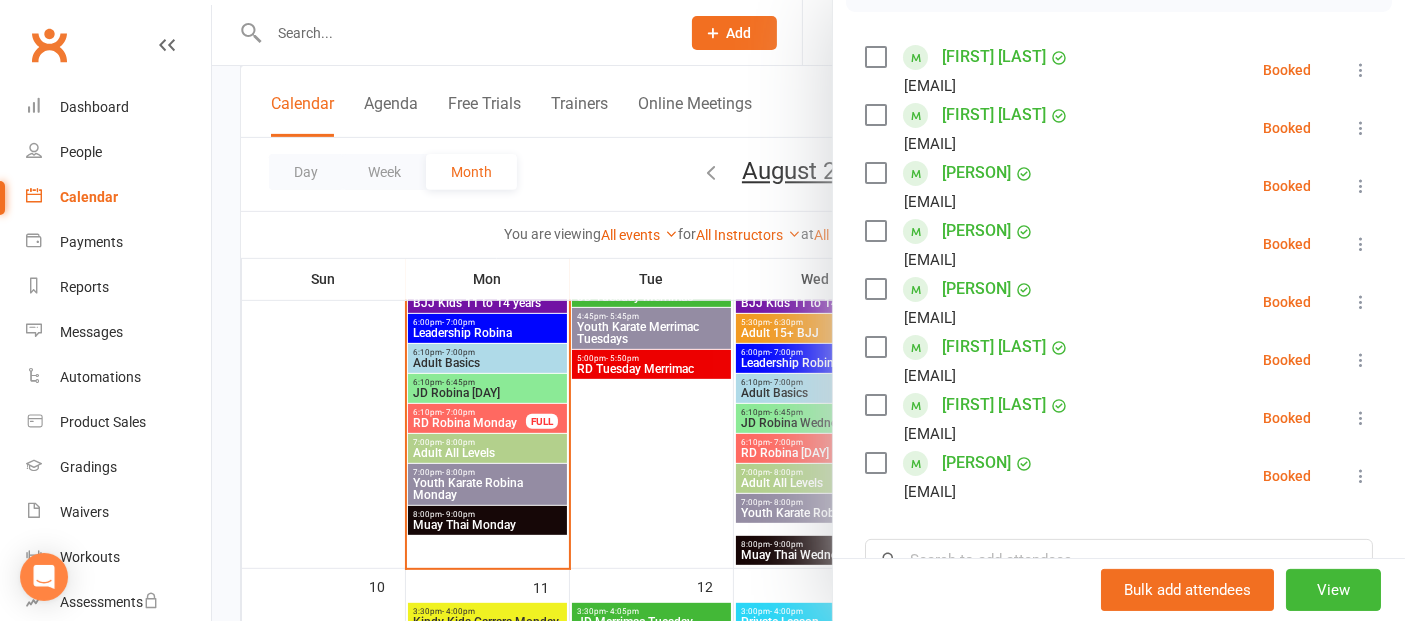 scroll, scrollTop: 333, scrollLeft: 0, axis: vertical 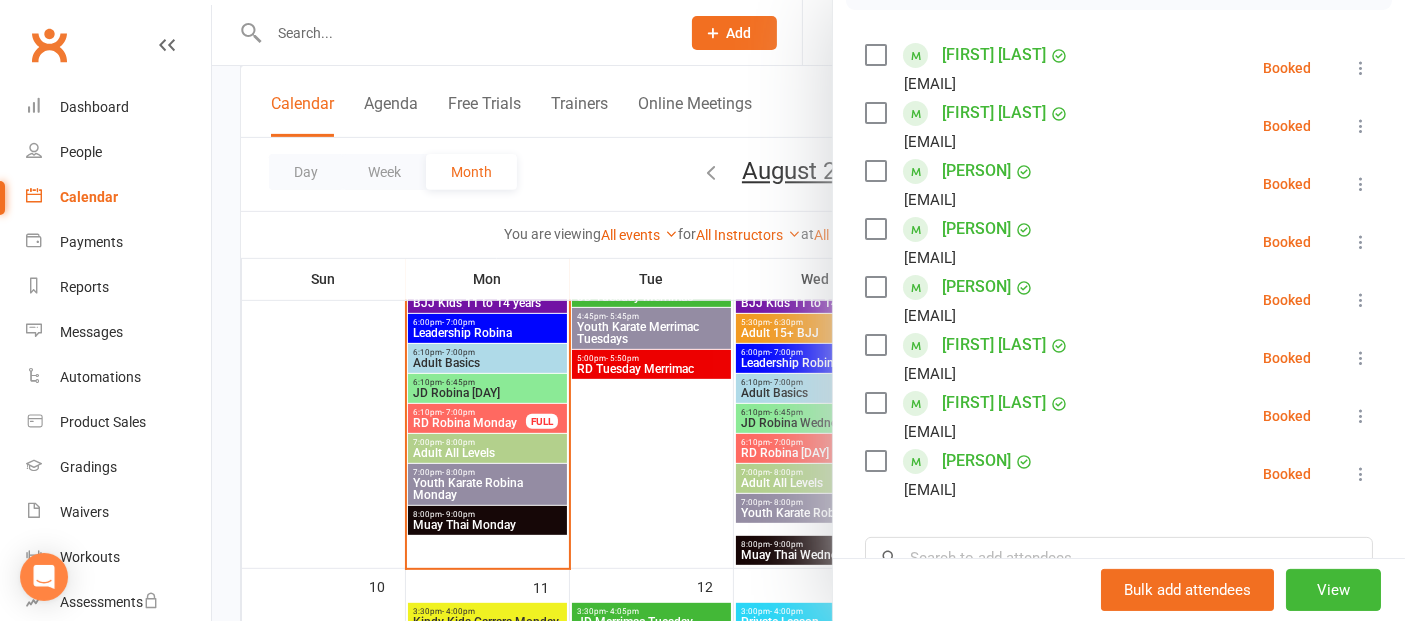 click at bounding box center [808, 310] 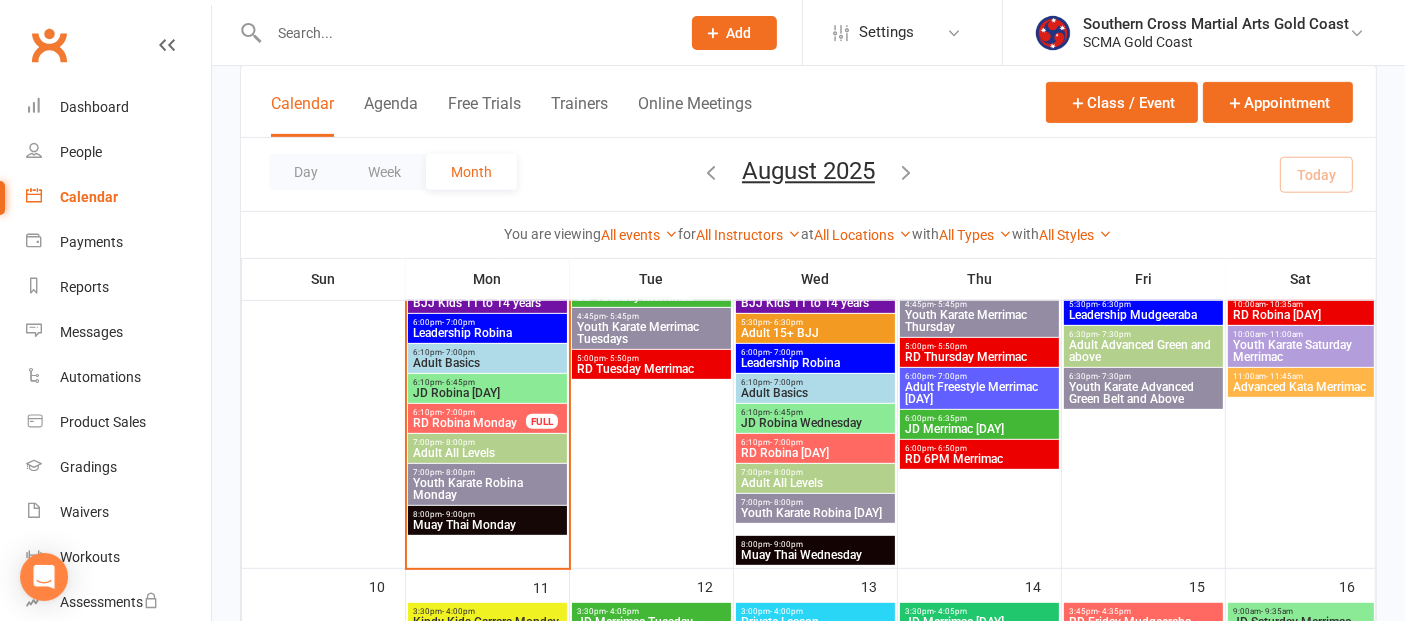 click on "RD Robina Monday" at bounding box center [469, 423] 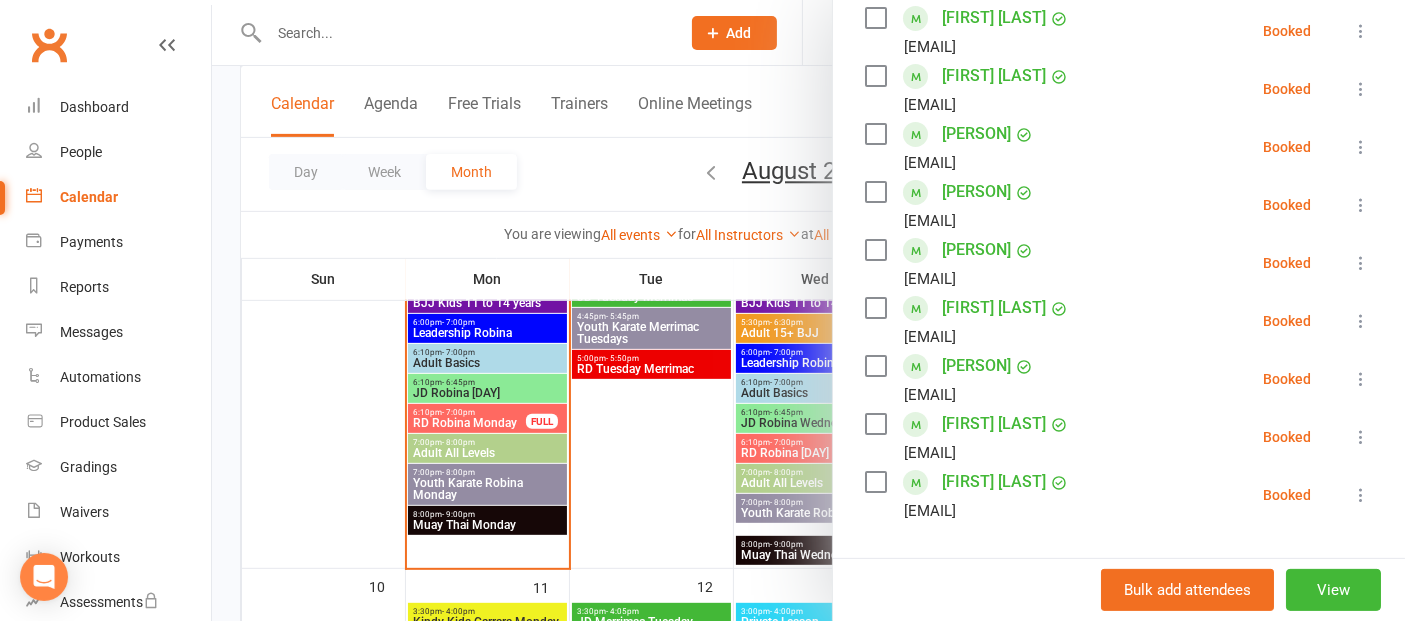 scroll, scrollTop: 555, scrollLeft: 0, axis: vertical 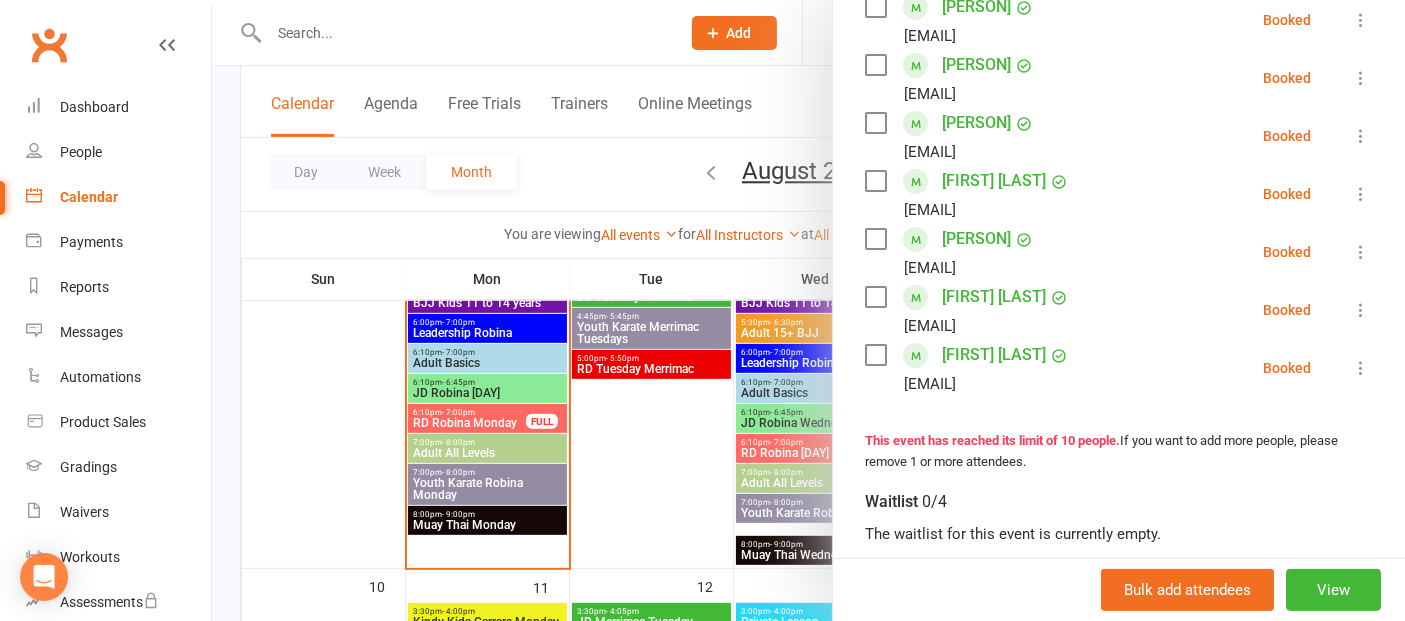 click at bounding box center (808, 310) 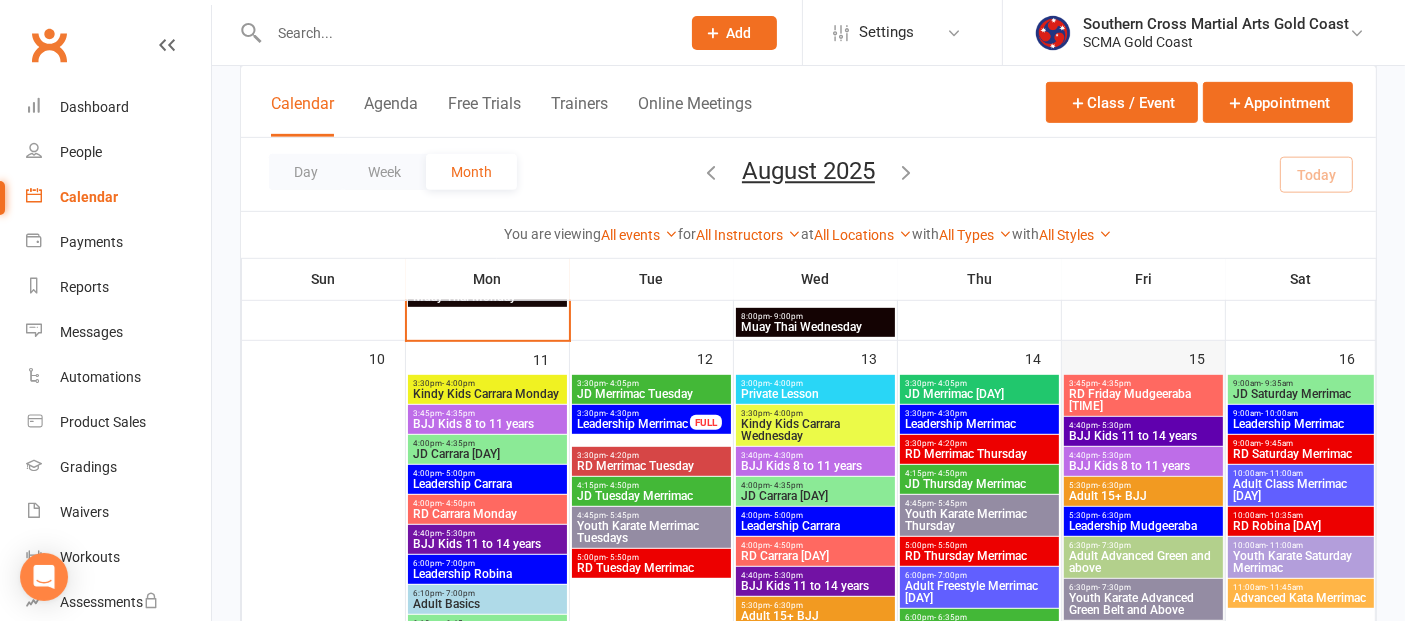 scroll, scrollTop: 1000, scrollLeft: 0, axis: vertical 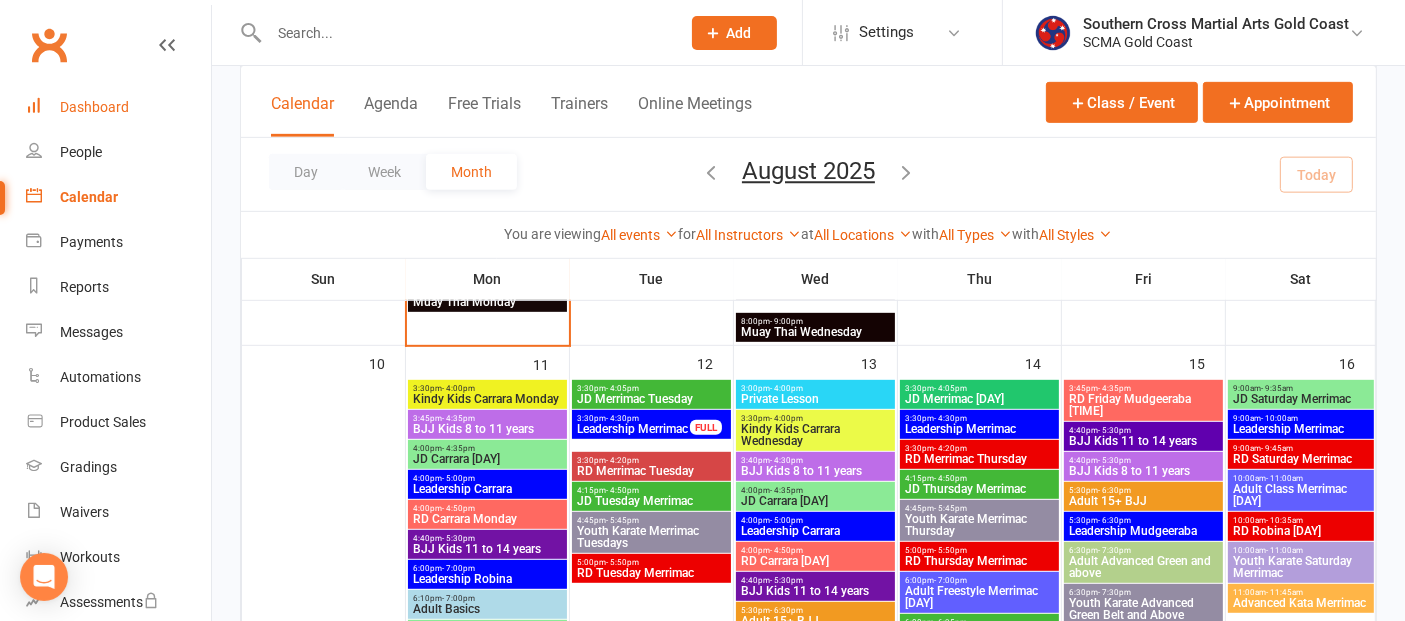 click on "Dashboard" at bounding box center [94, 107] 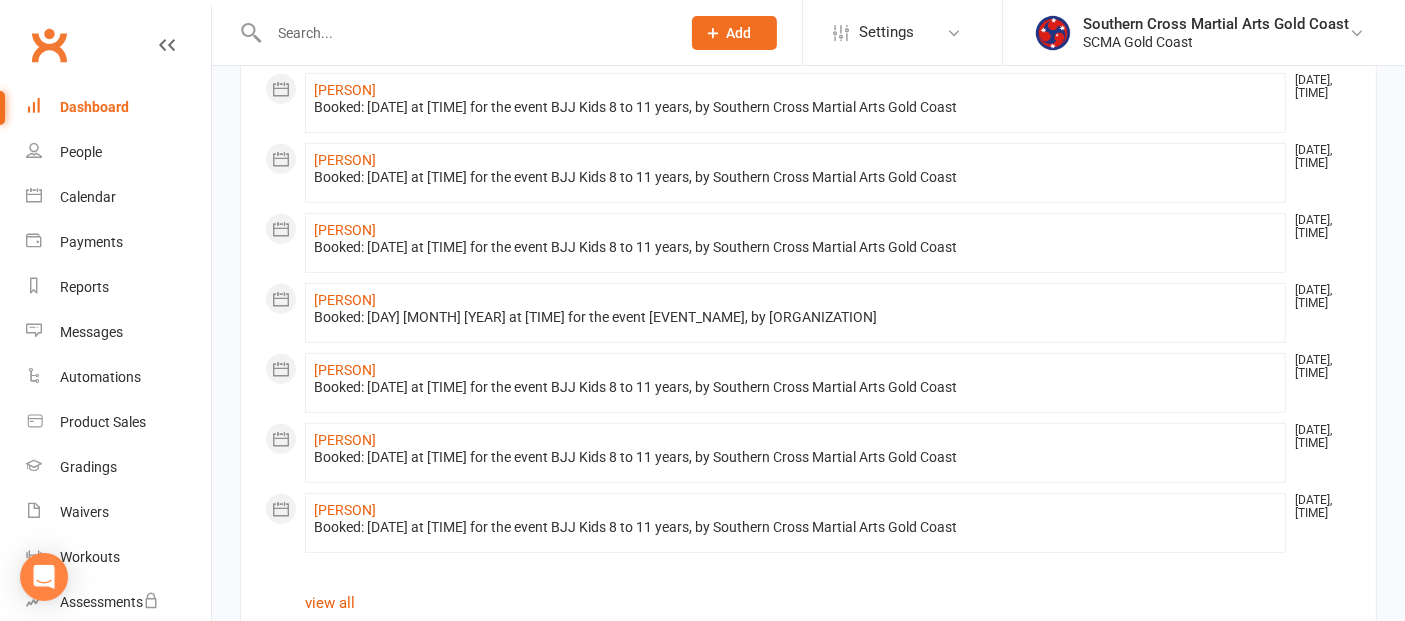 scroll, scrollTop: 1131, scrollLeft: 0, axis: vertical 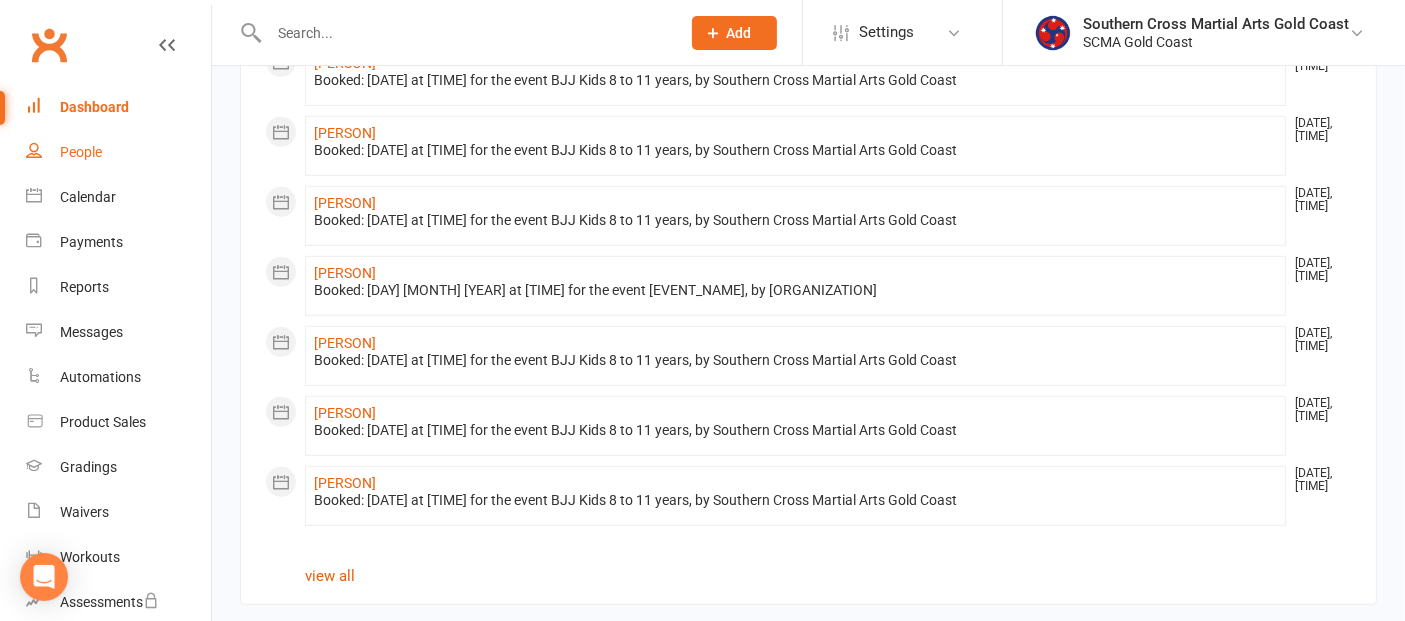 click on "People" at bounding box center [118, 152] 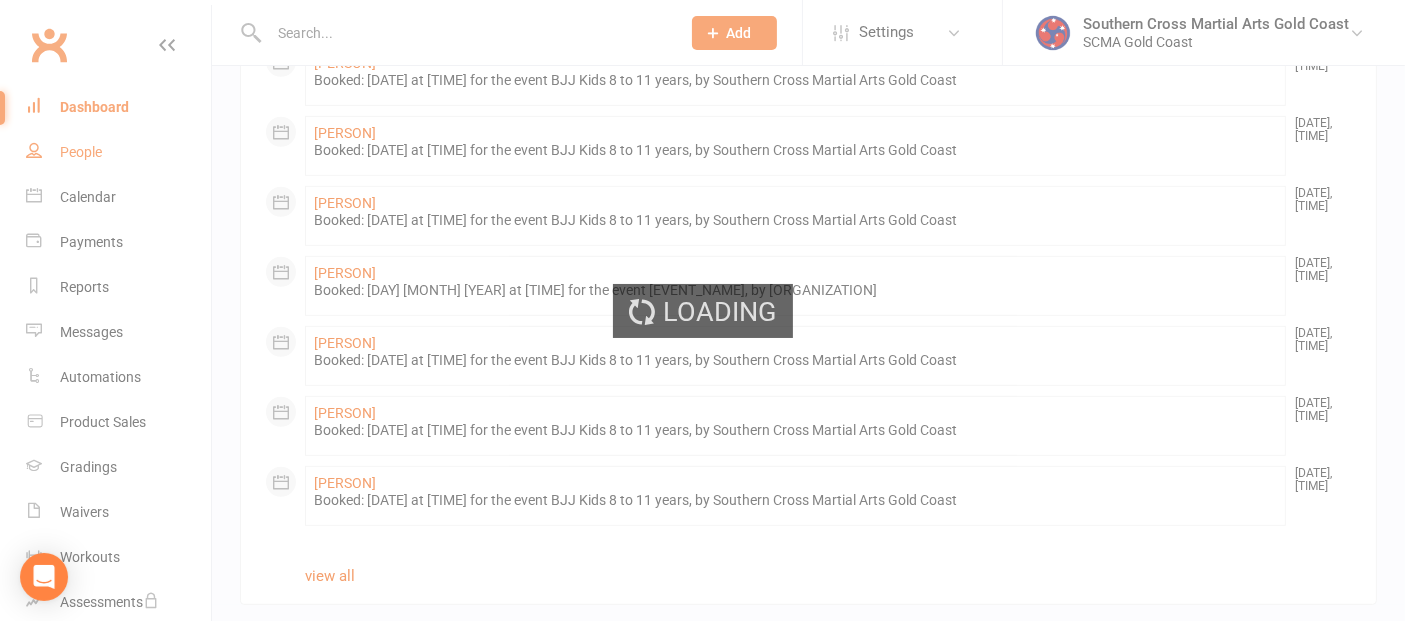 scroll, scrollTop: 0, scrollLeft: 0, axis: both 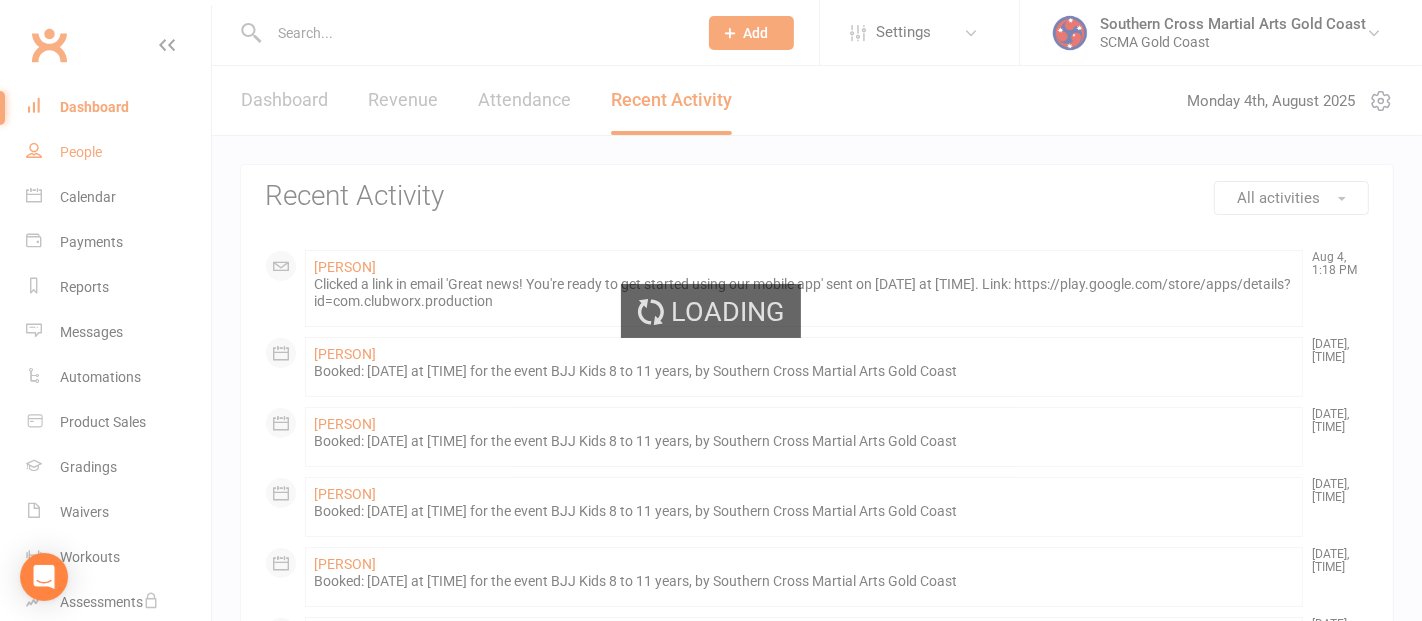 select on "100" 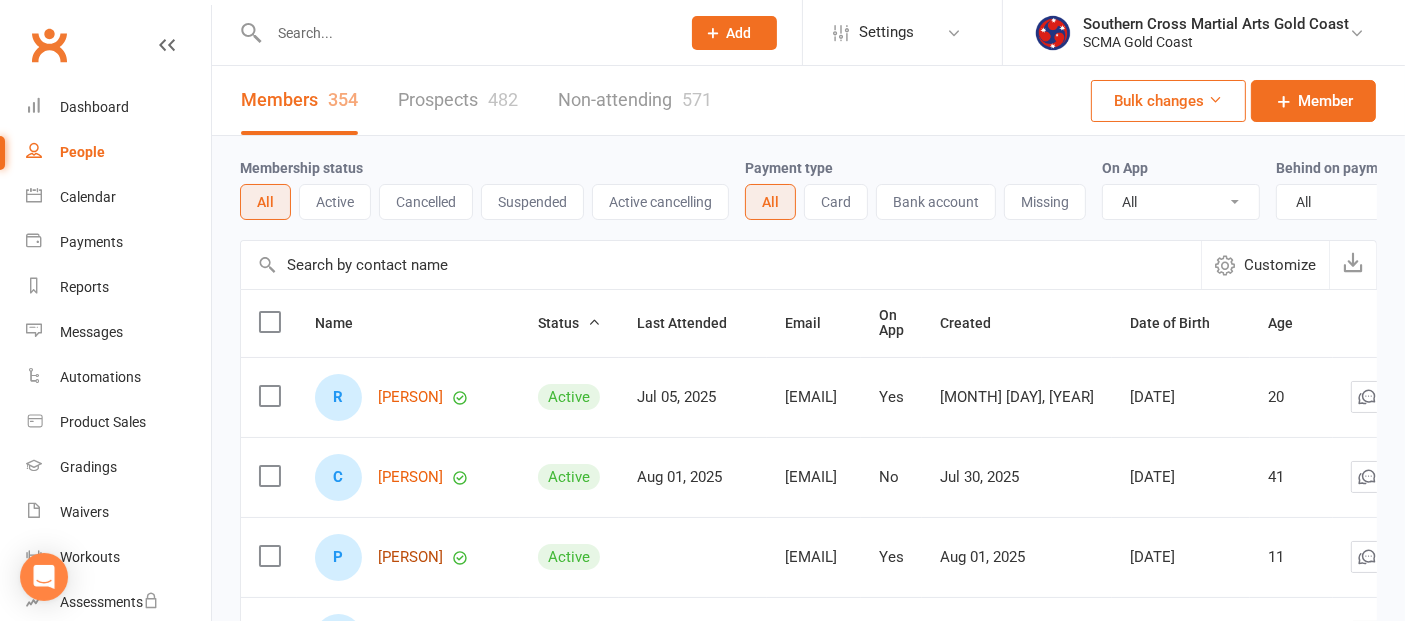 click on "[PERSON]" at bounding box center [410, 557] 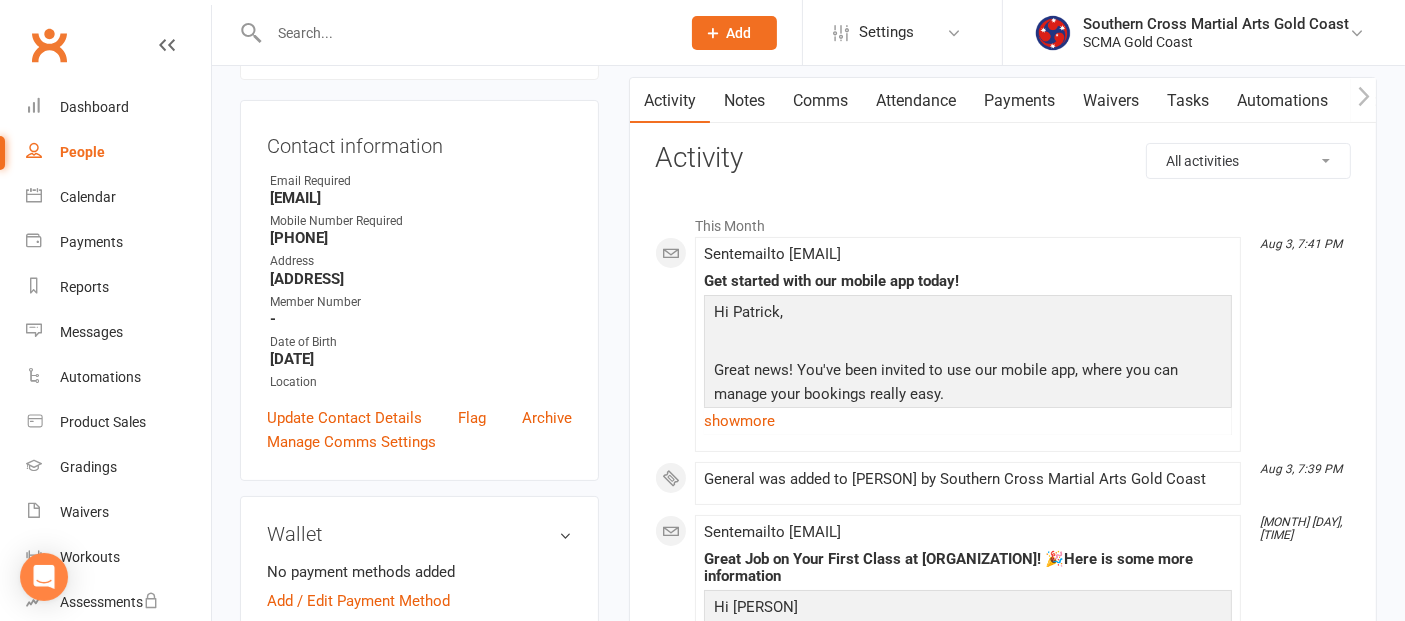 scroll, scrollTop: 0, scrollLeft: 0, axis: both 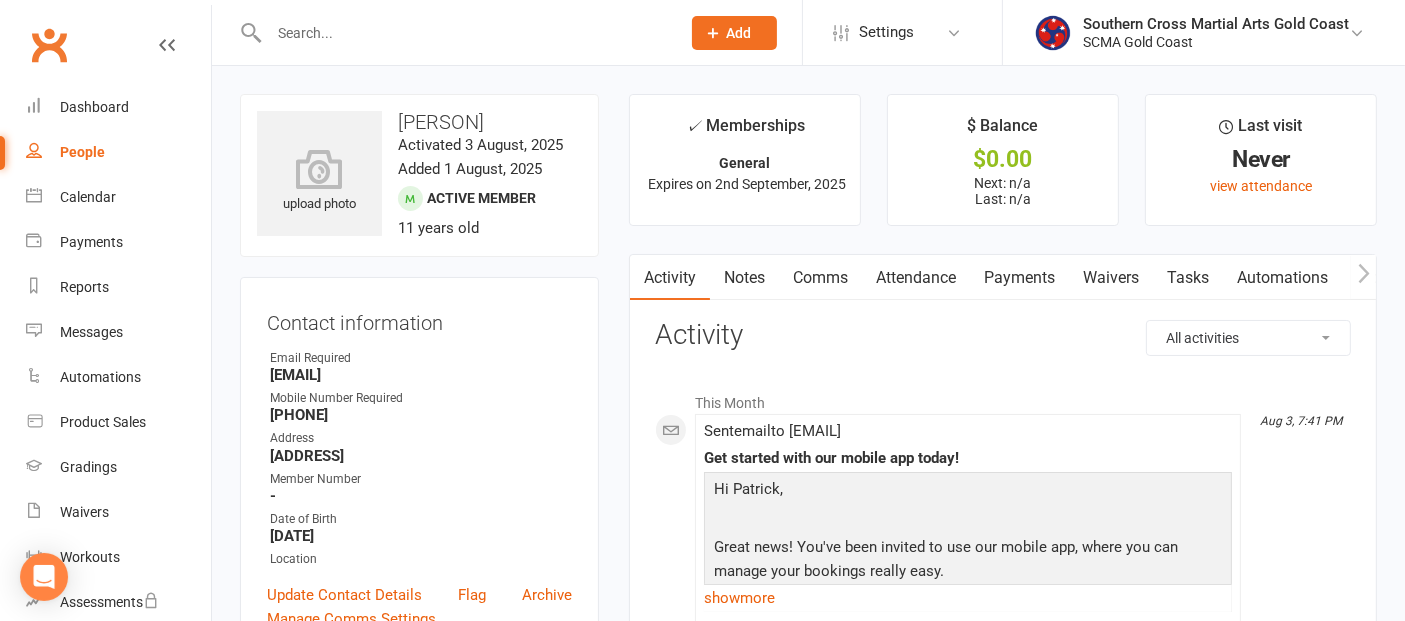 click on "Attendance" at bounding box center (916, 278) 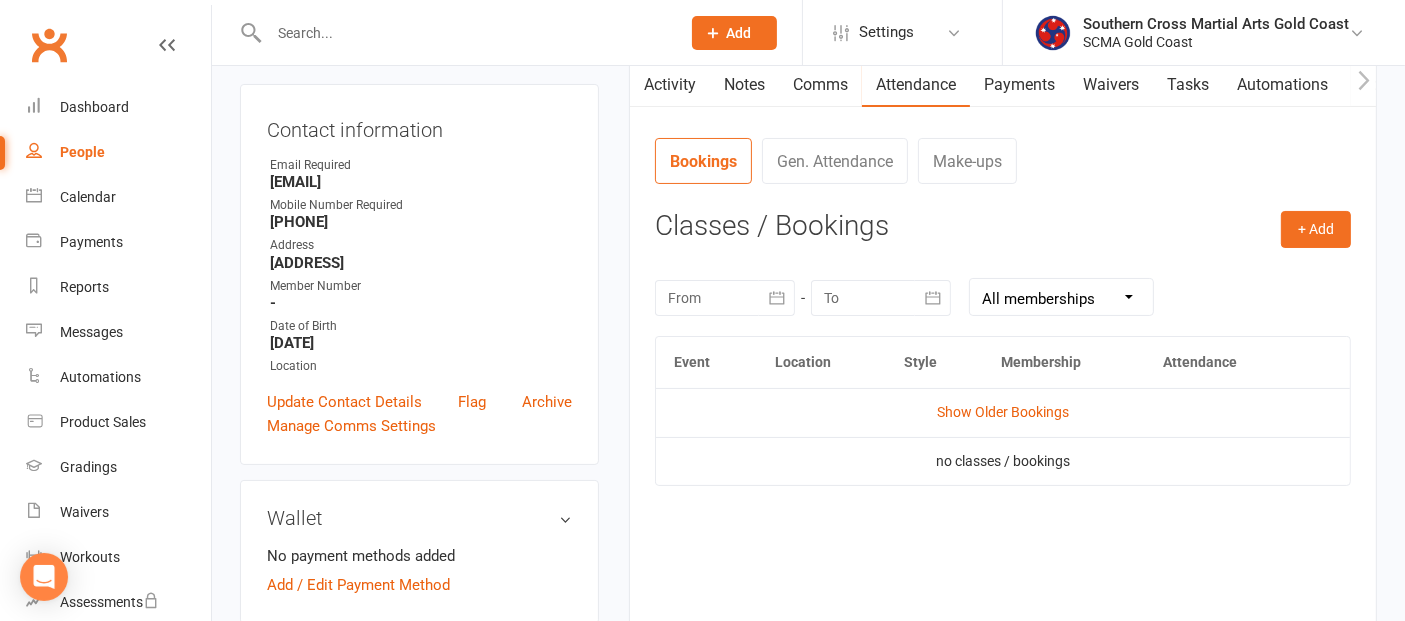 scroll, scrollTop: 222, scrollLeft: 0, axis: vertical 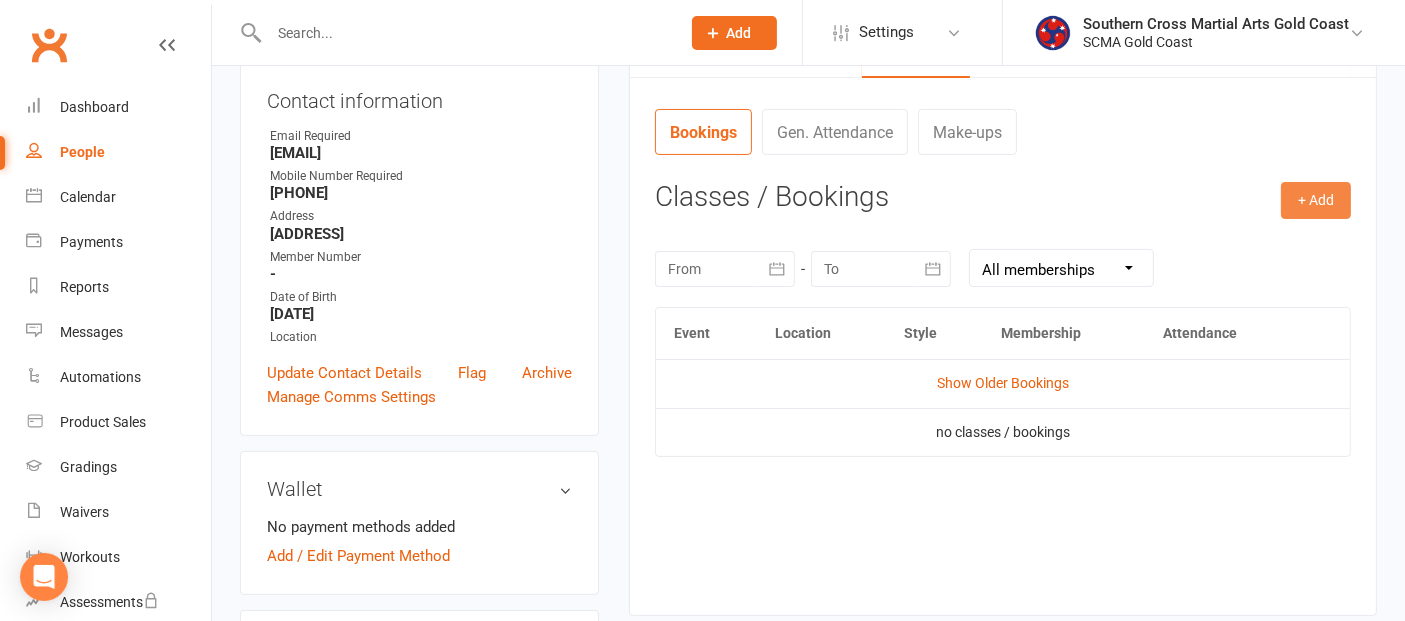 click on "+ Add" at bounding box center [1316, 200] 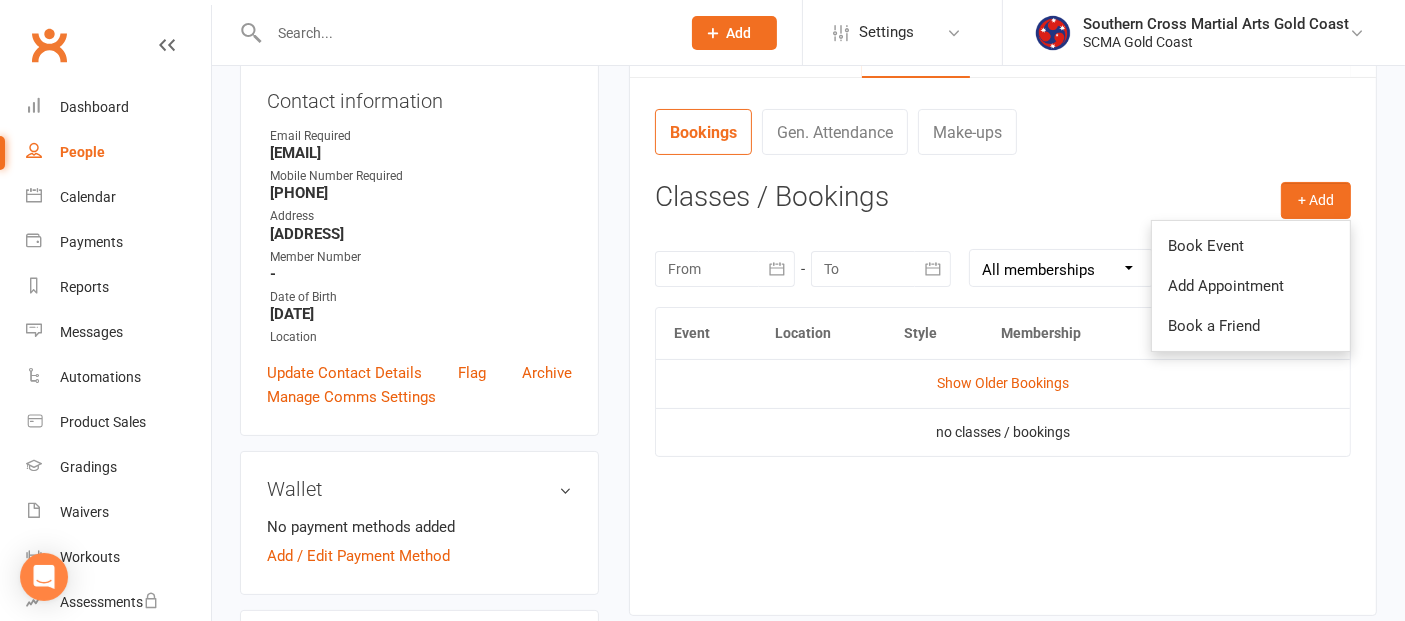 click on "Book Event" at bounding box center [1251, 246] 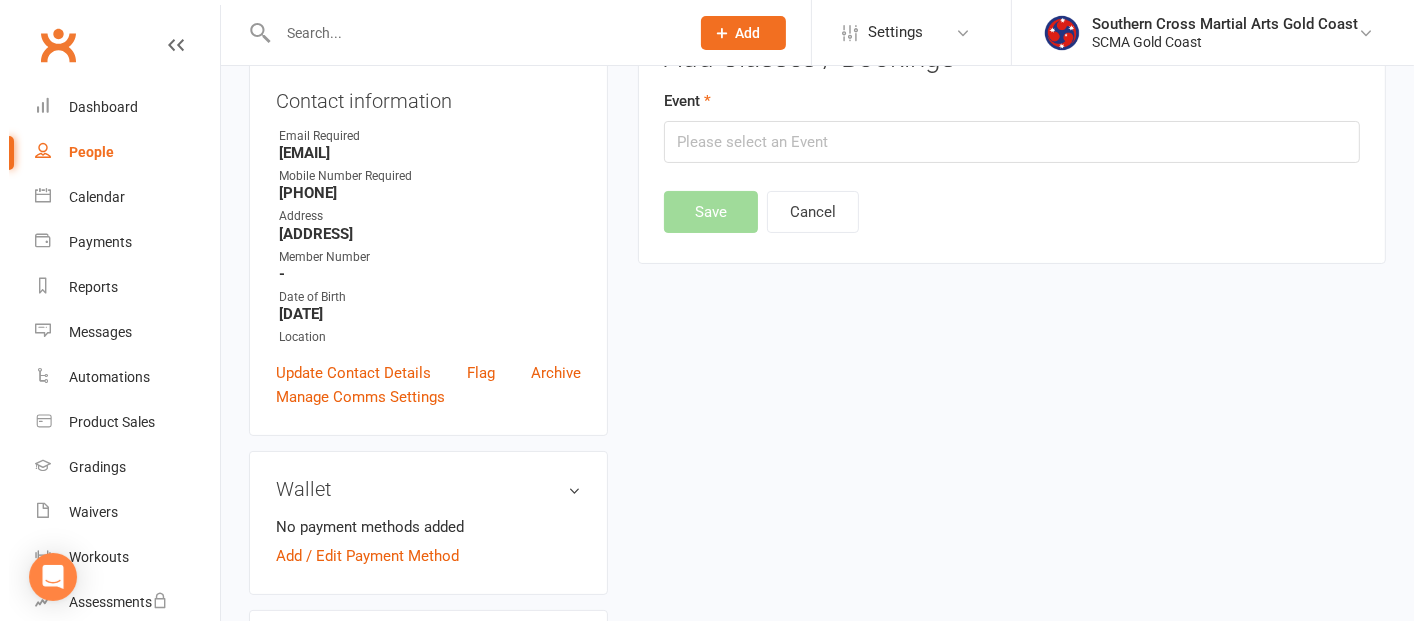 scroll, scrollTop: 153, scrollLeft: 0, axis: vertical 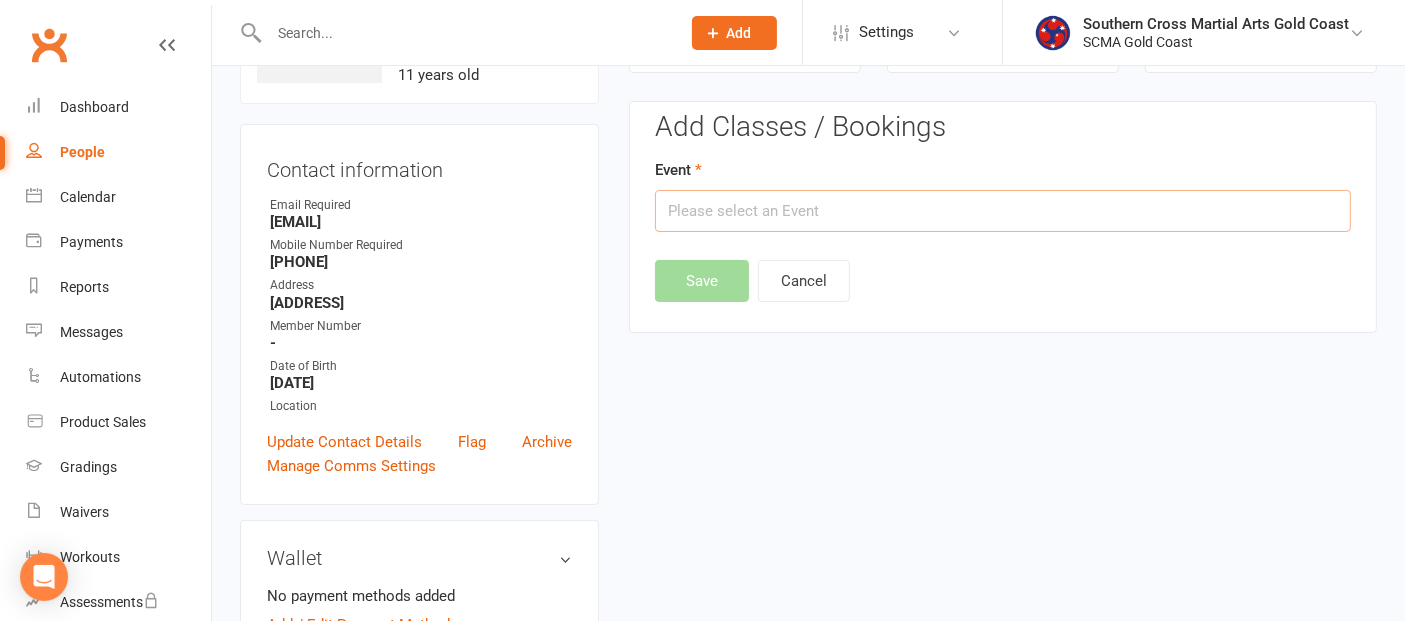 click at bounding box center [1003, 211] 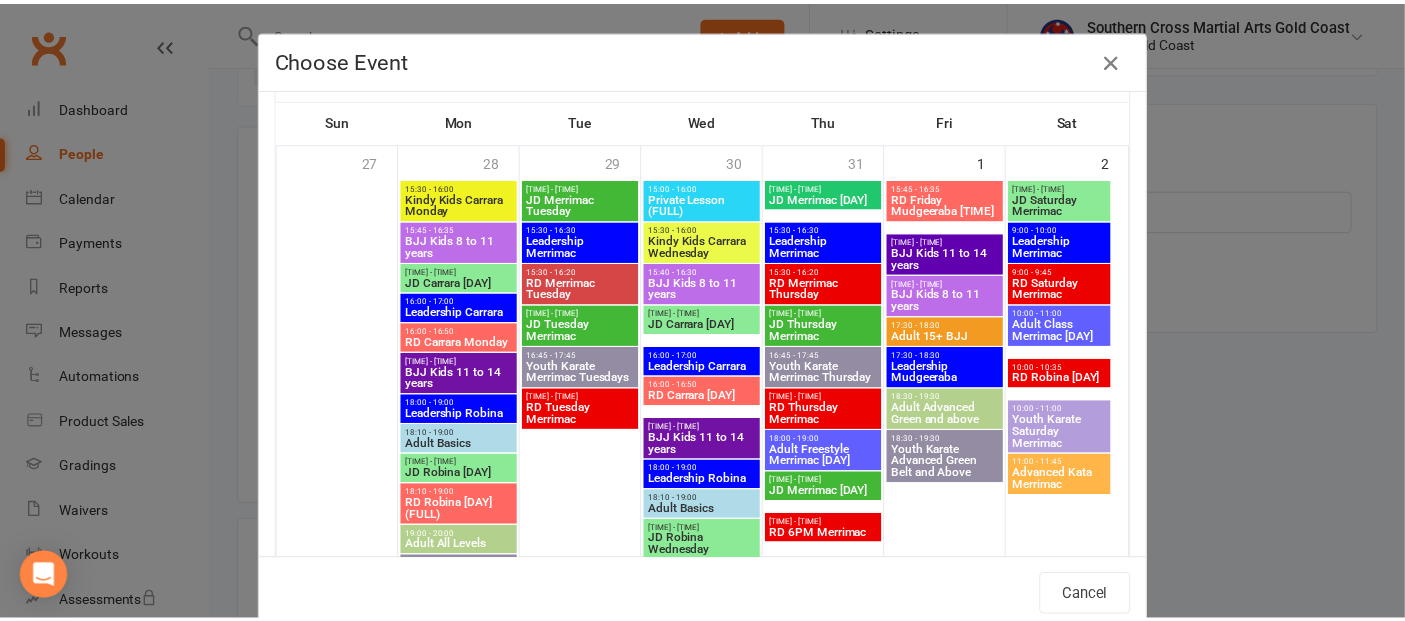 scroll, scrollTop: 222, scrollLeft: 0, axis: vertical 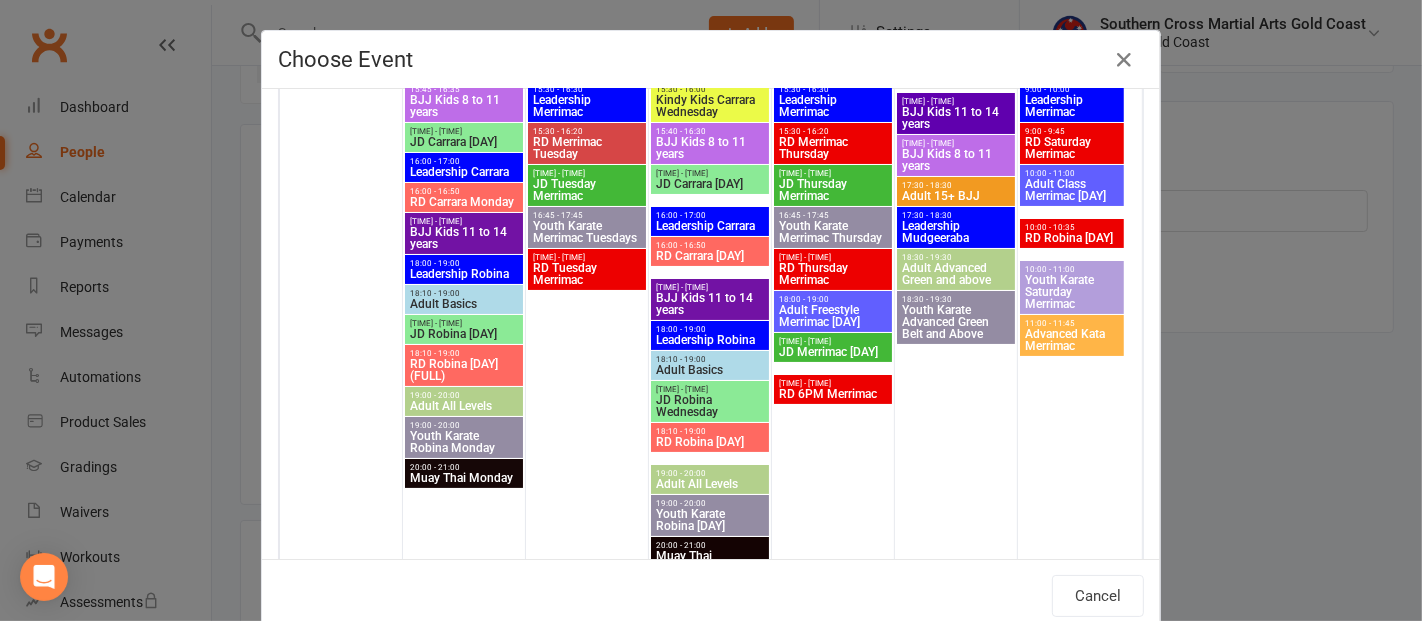click on "RD Merrimac Thursday" at bounding box center [833, 148] 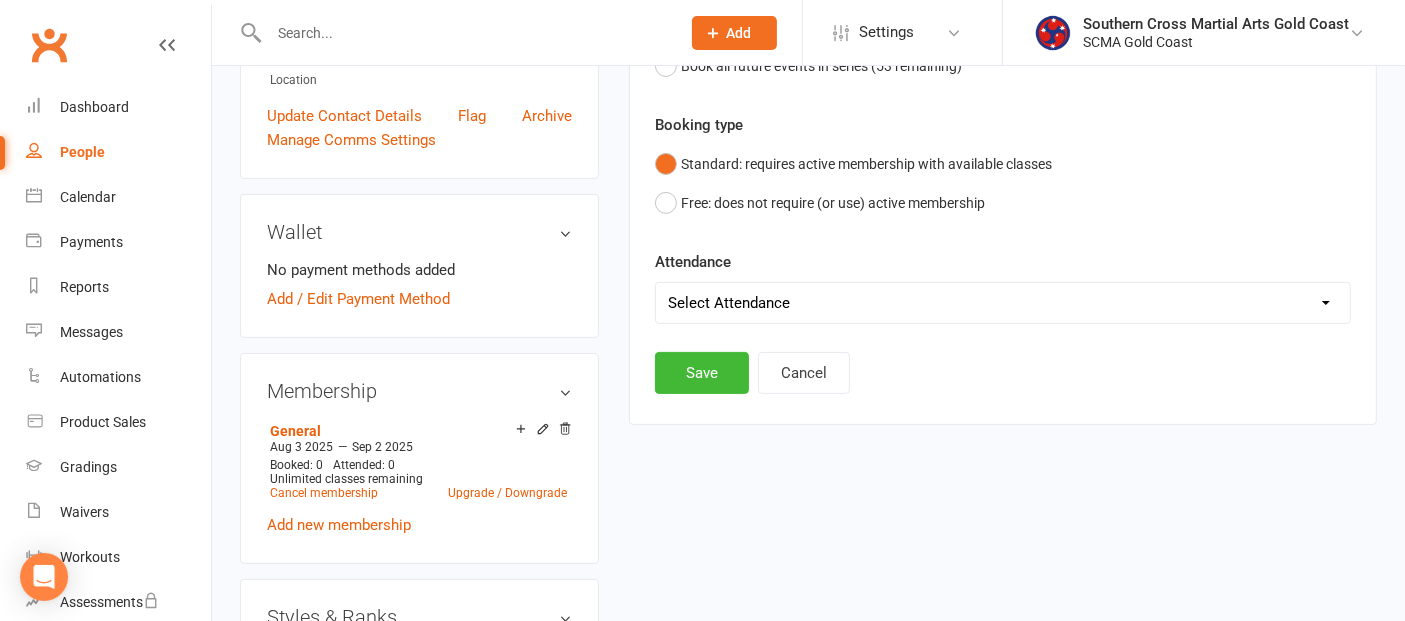 scroll, scrollTop: 486, scrollLeft: 0, axis: vertical 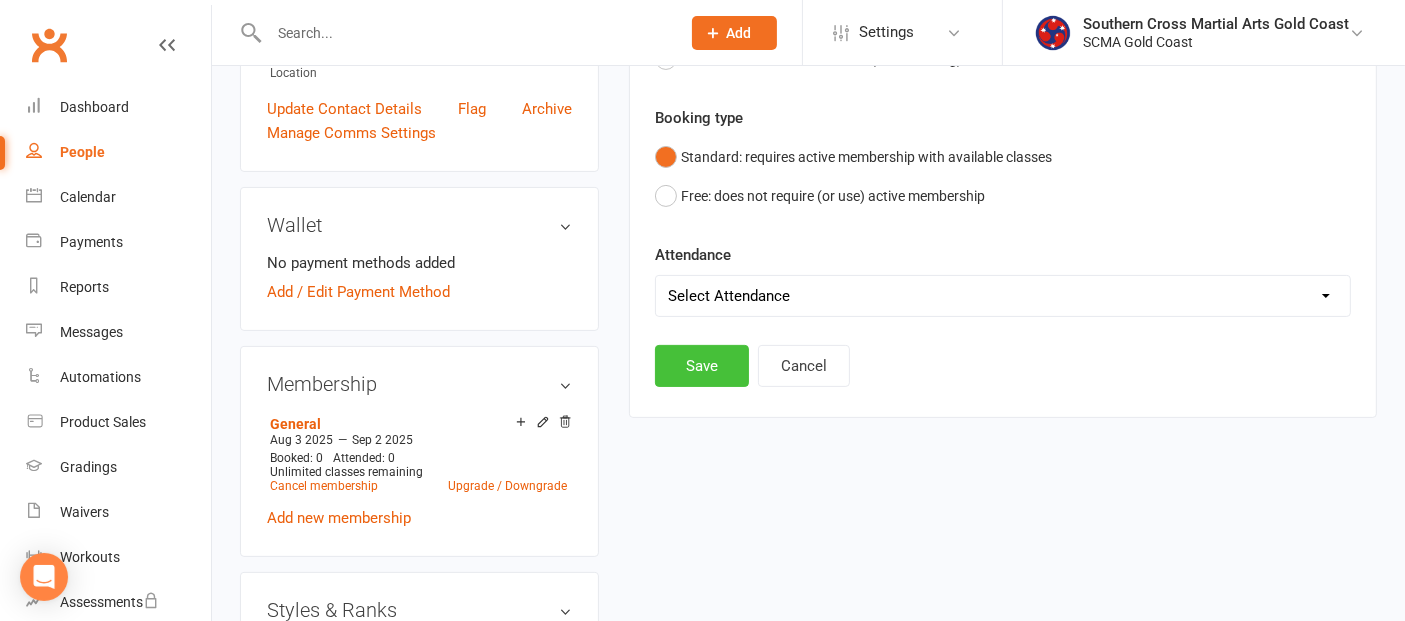 click on "Save" at bounding box center (702, 366) 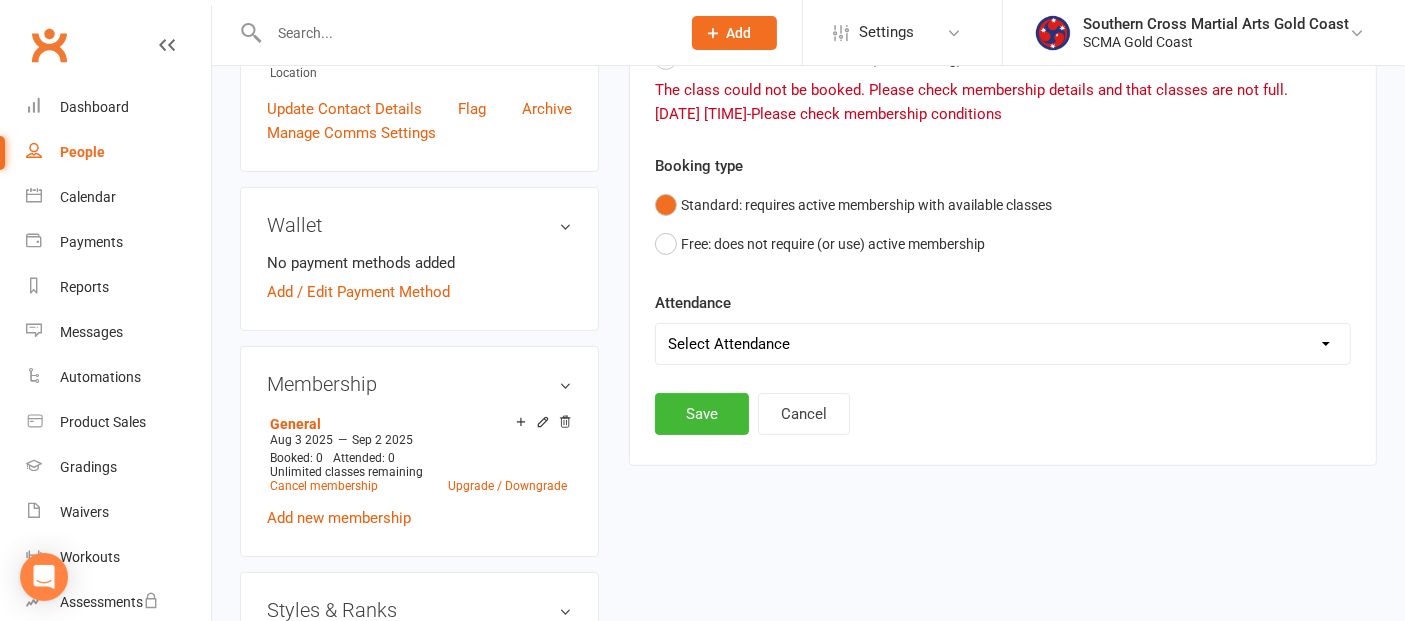 click on "Select Attendance Attended Absent" at bounding box center (1003, 344) 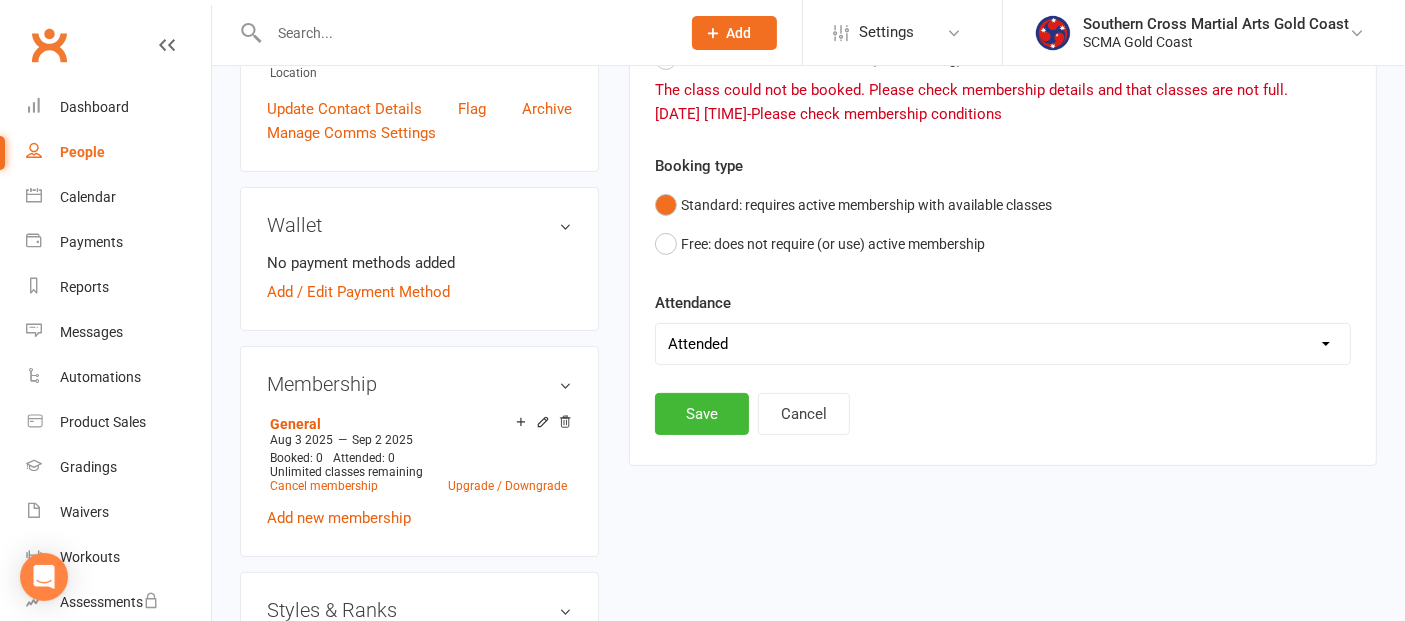 click on "Select Attendance Attended Absent" at bounding box center (1003, 344) 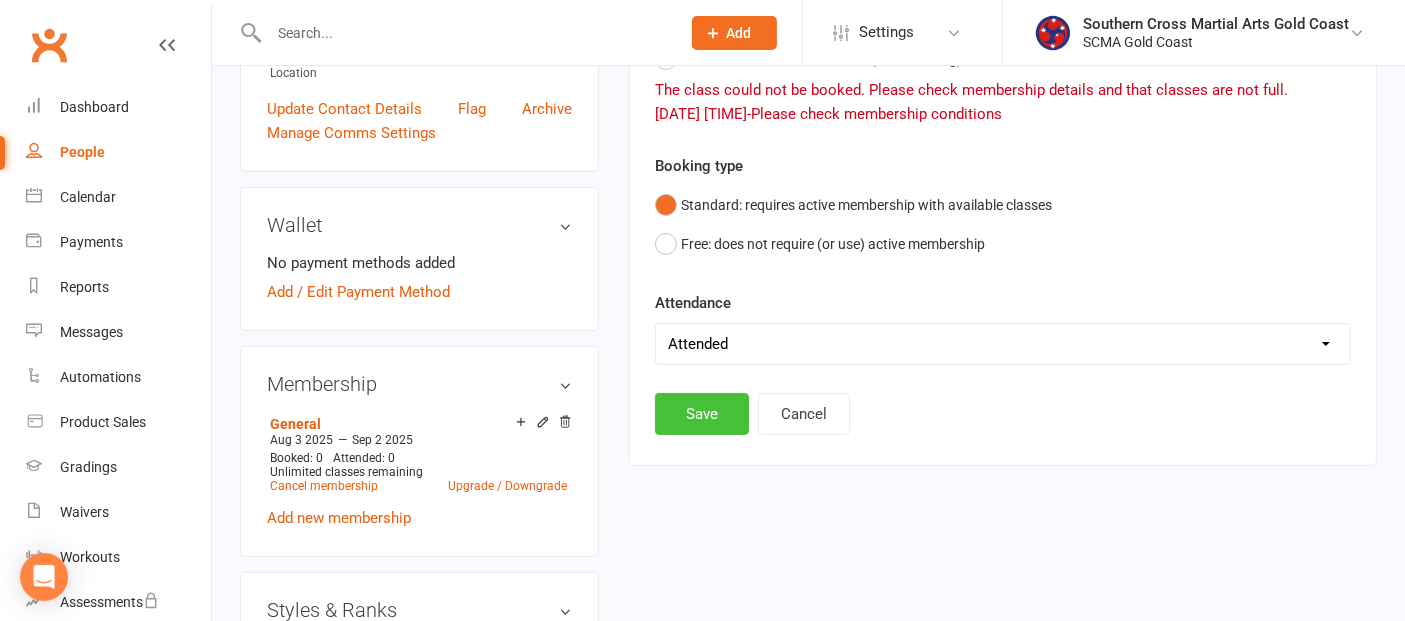 click on "Save" at bounding box center (702, 414) 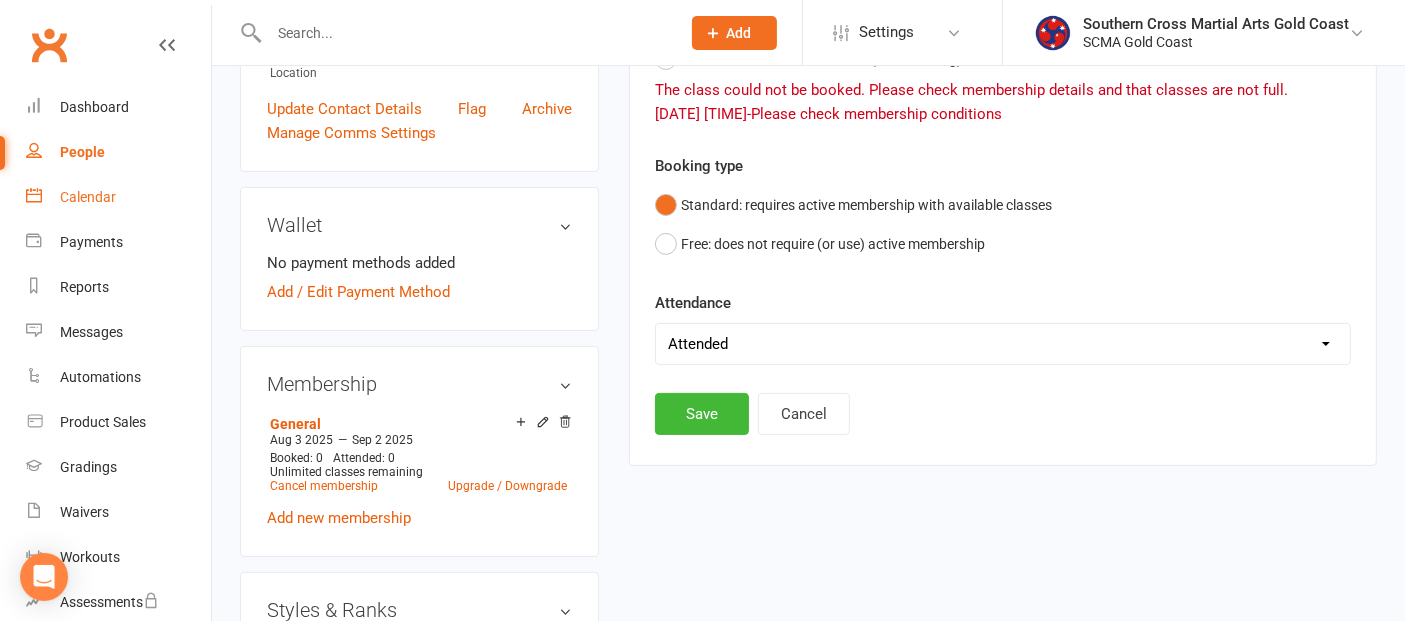 click on "Calendar" at bounding box center [118, 197] 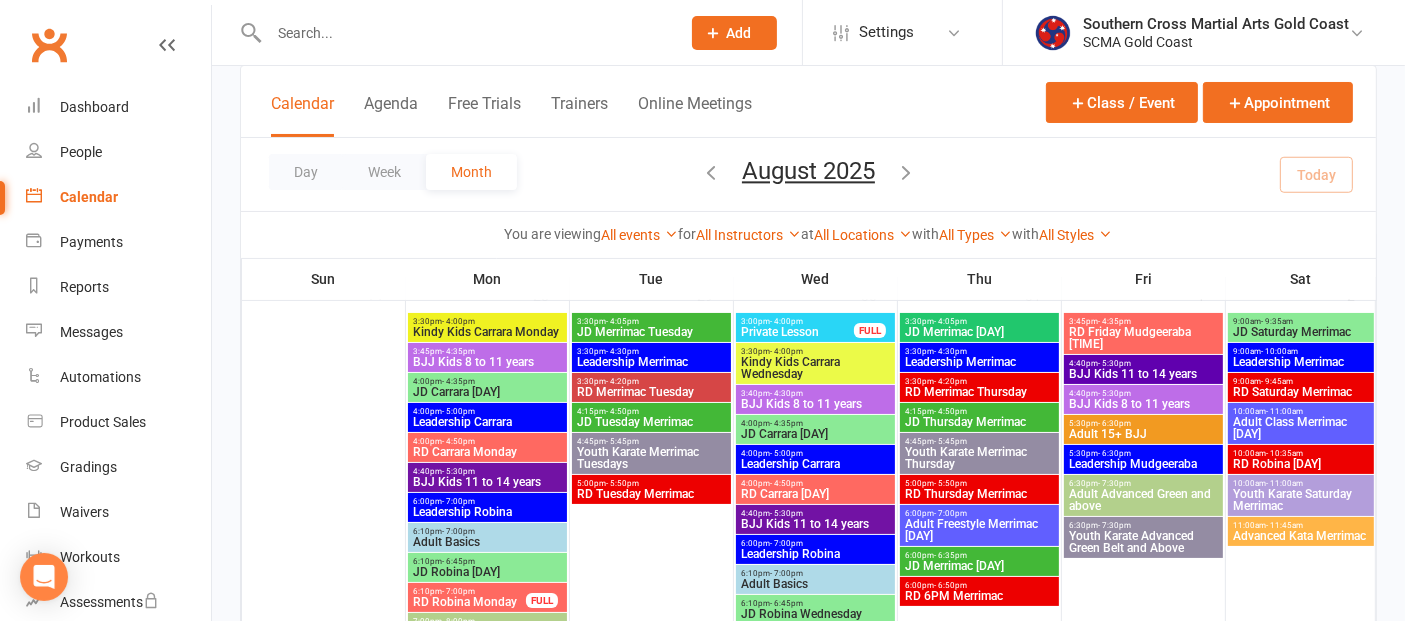 scroll, scrollTop: 111, scrollLeft: 0, axis: vertical 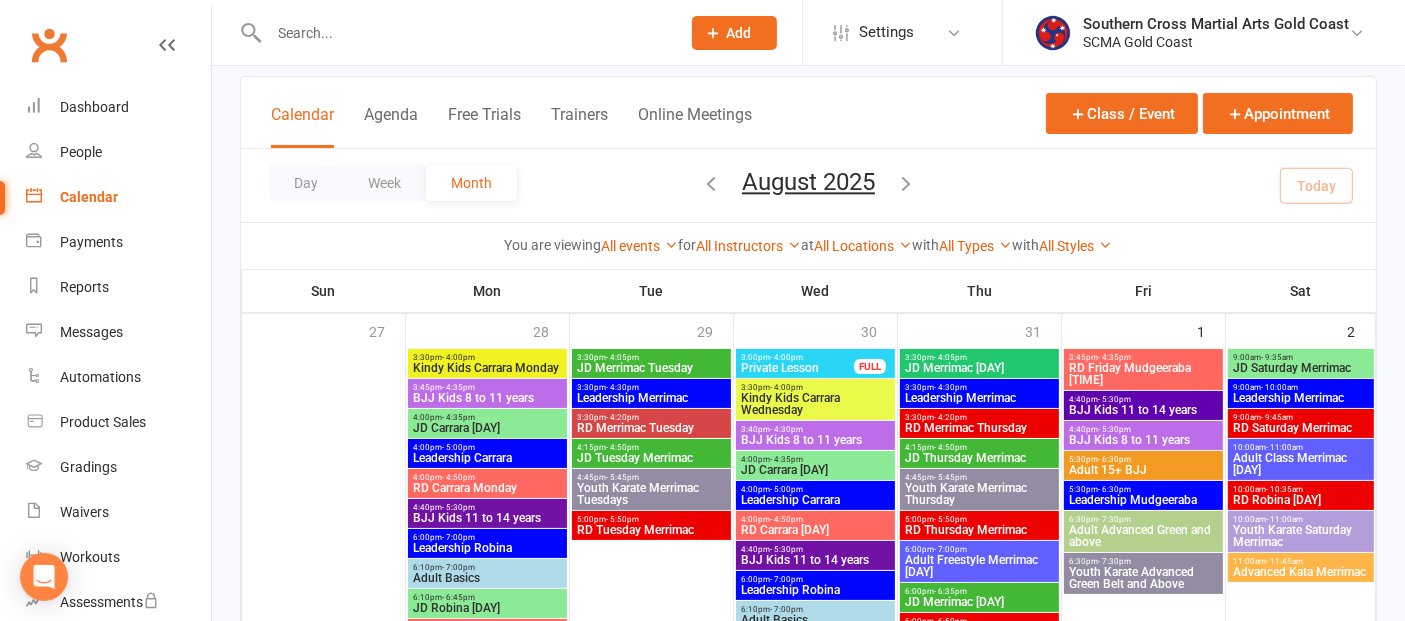 click on "RD Friday Mudgeeraba [TIME]" at bounding box center [1143, 374] 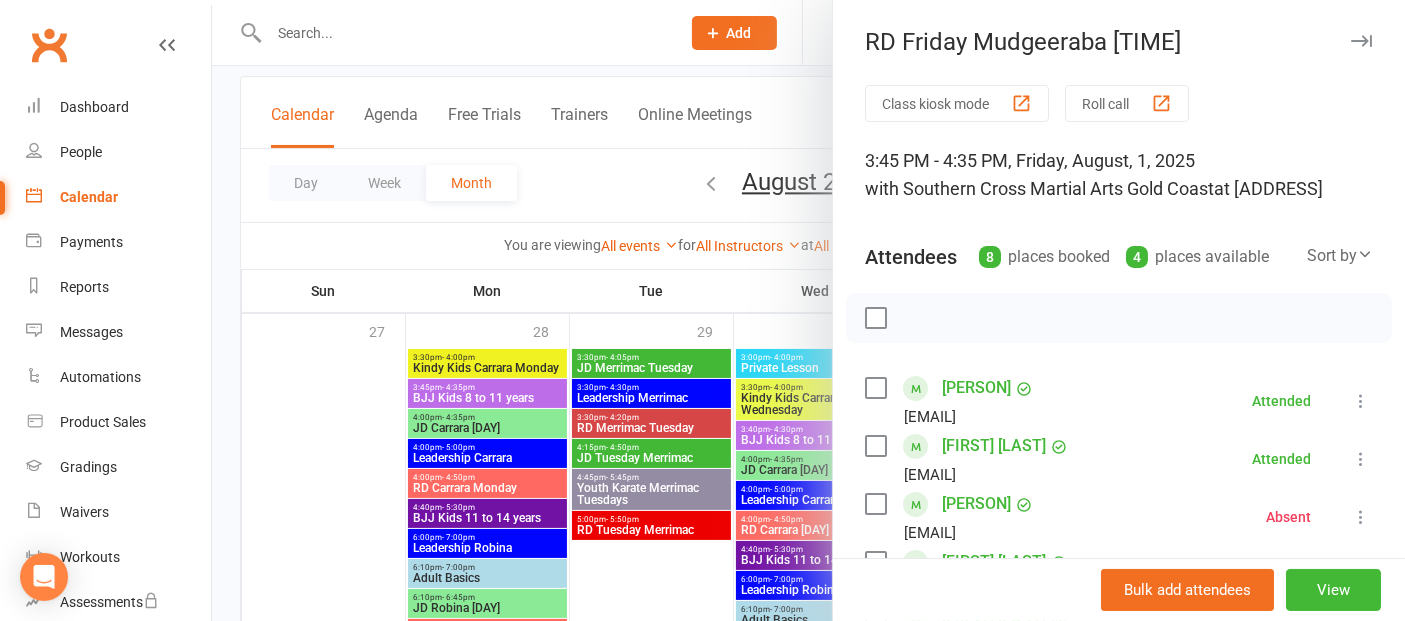 click at bounding box center [1361, 401] 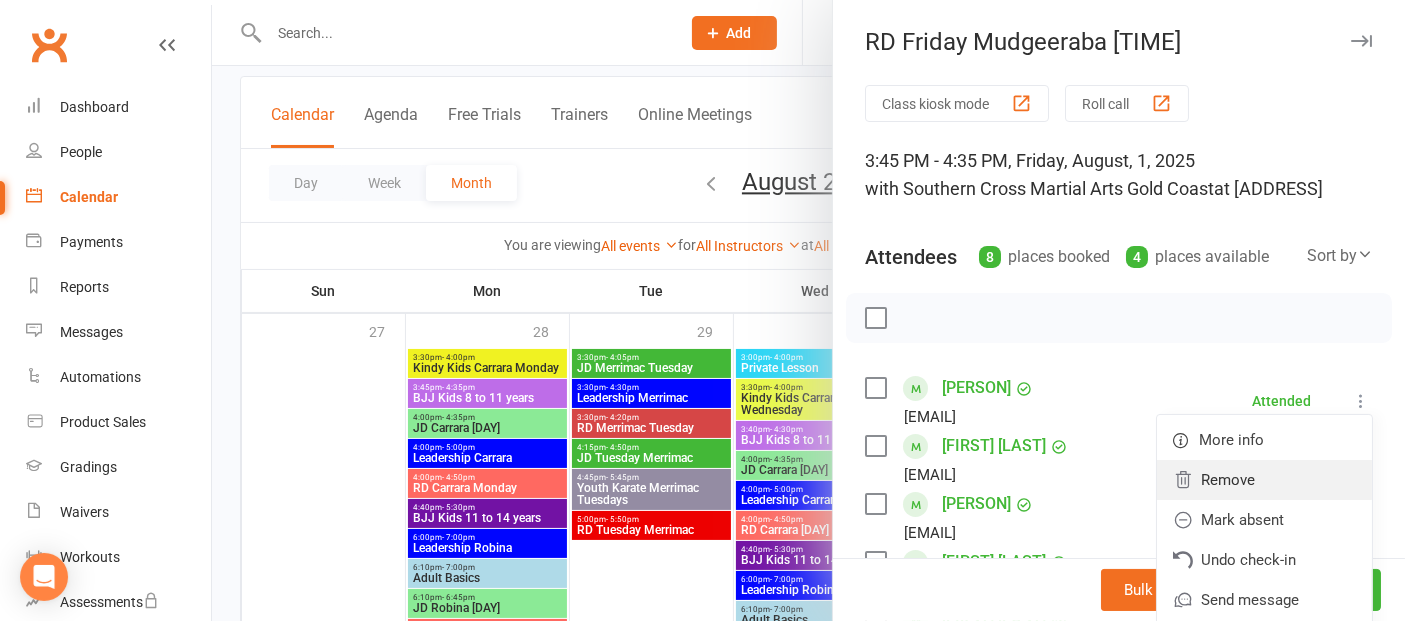 click on "Remove" at bounding box center (1264, 480) 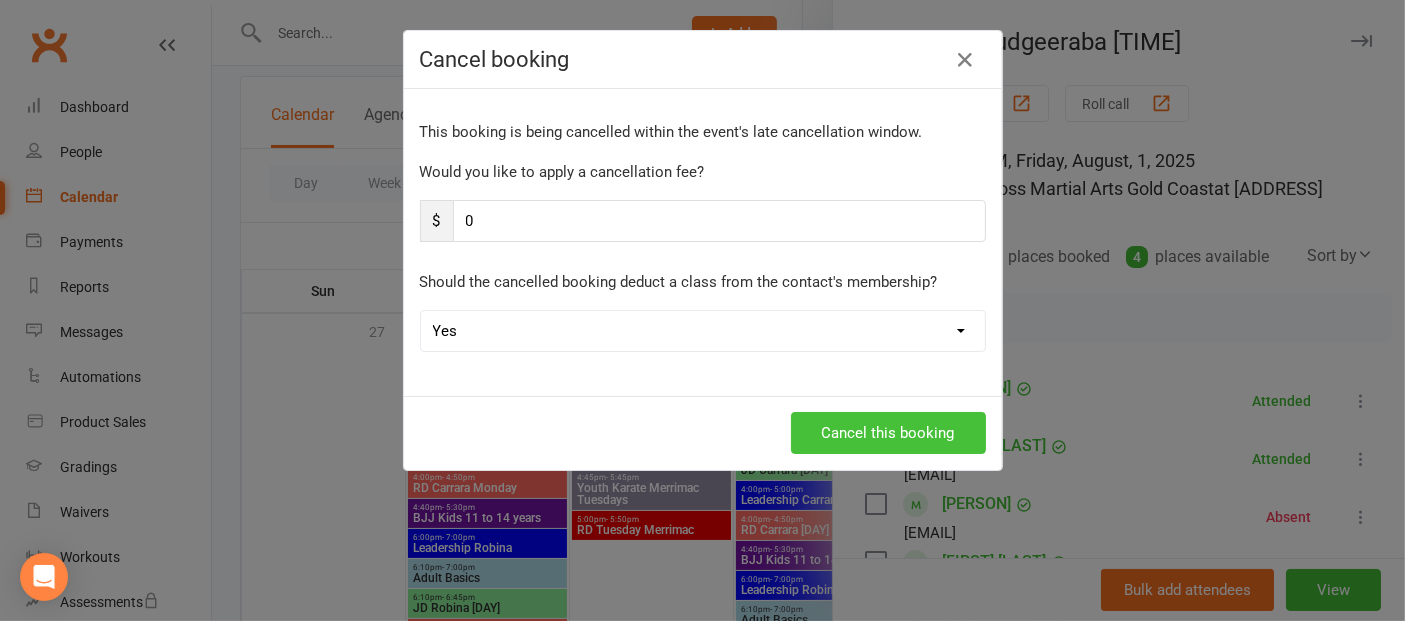 click on "Cancel this booking" at bounding box center [888, 433] 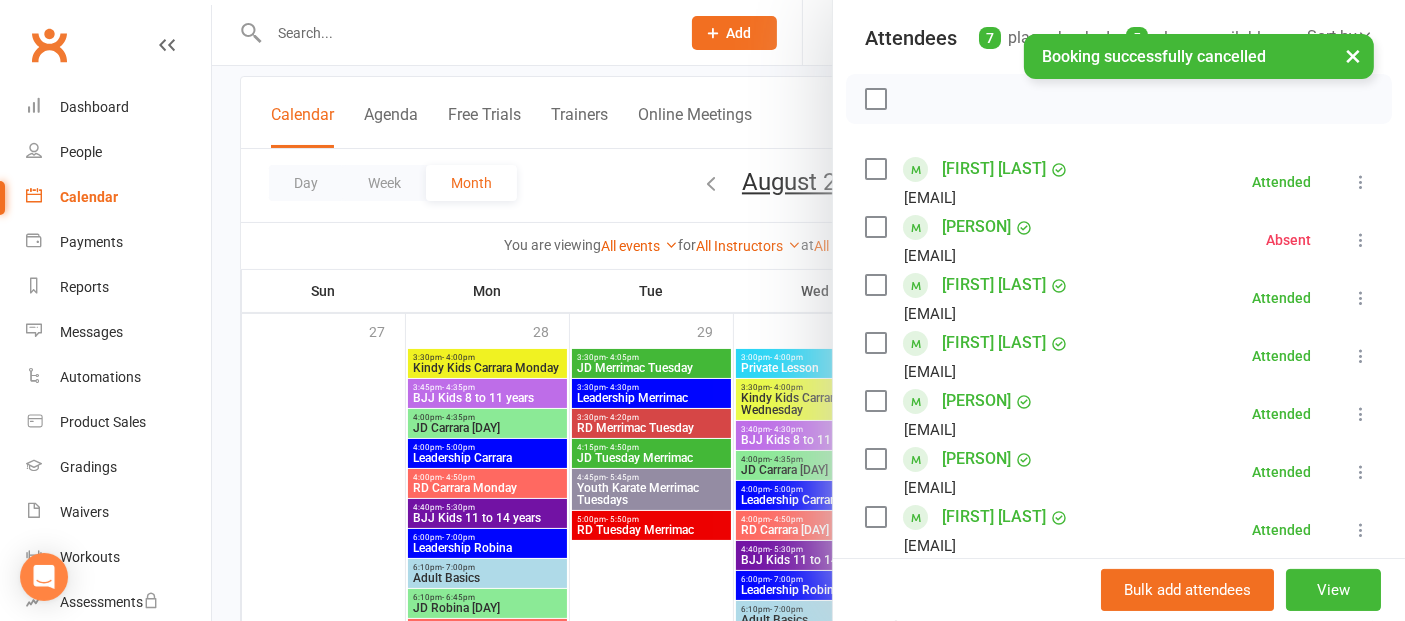 scroll, scrollTop: 333, scrollLeft: 0, axis: vertical 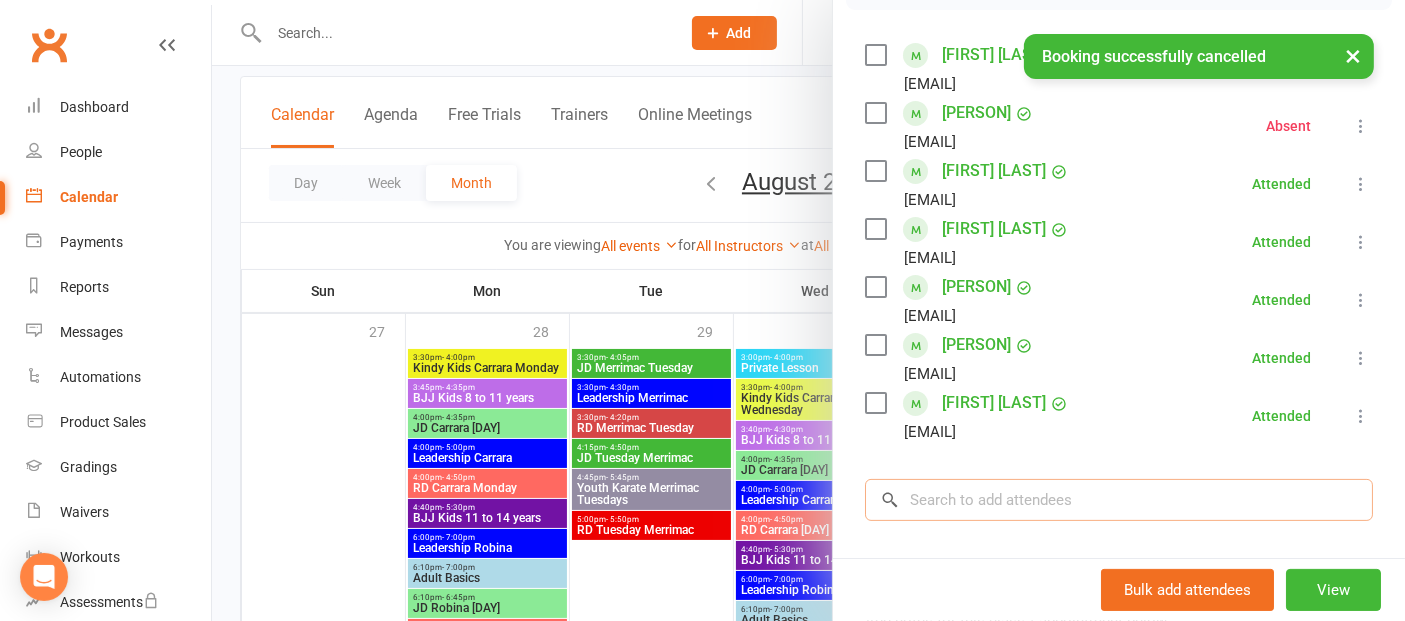 click at bounding box center [1119, 500] 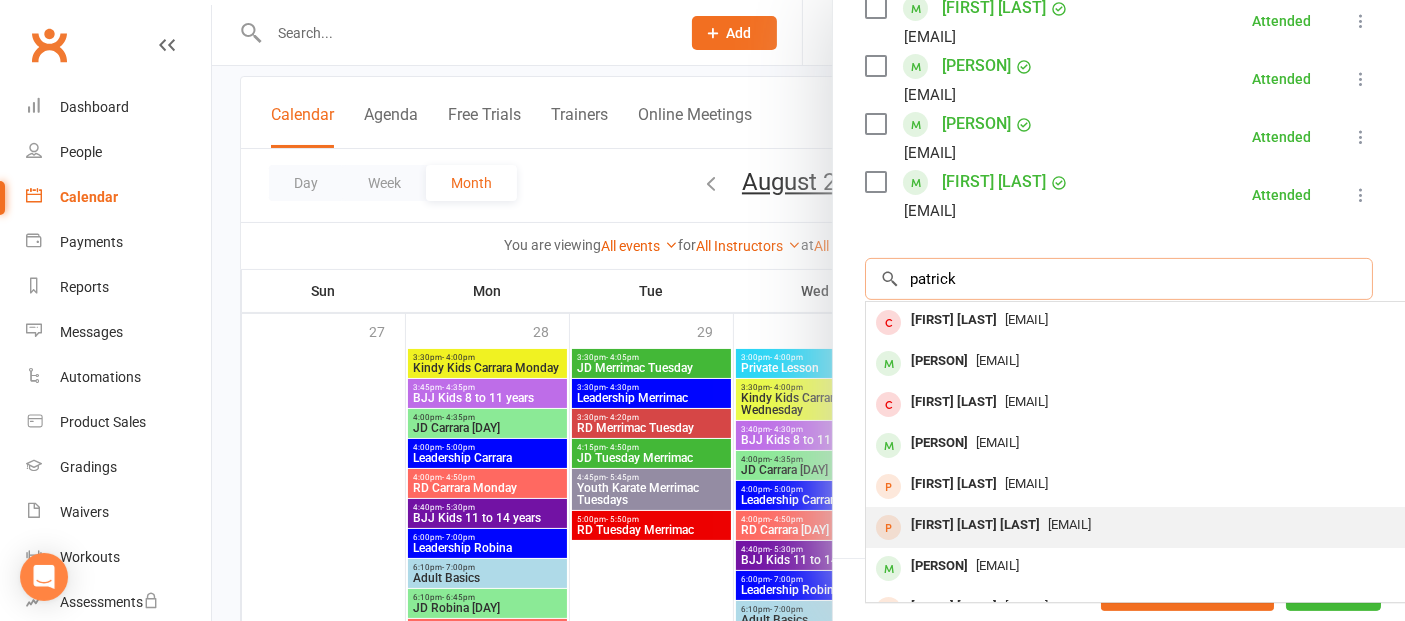 scroll, scrollTop: 555, scrollLeft: 0, axis: vertical 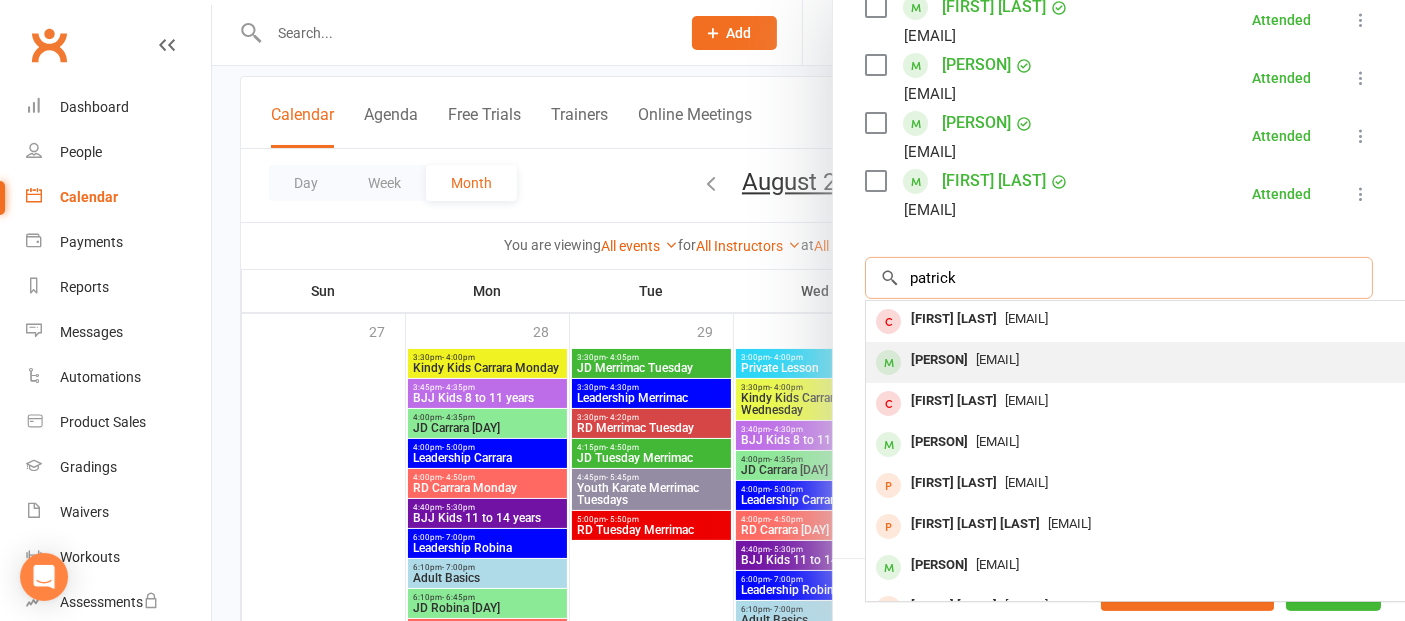 type on "patrick" 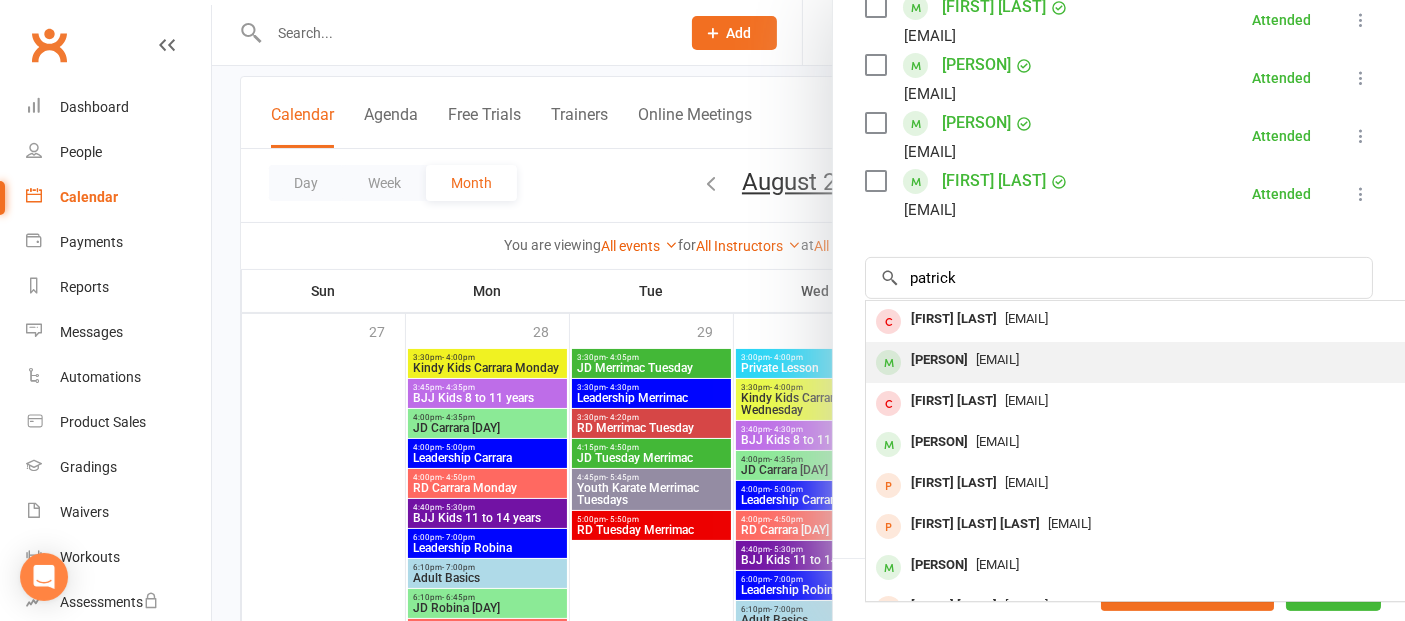 click on "[PERSON]" at bounding box center (939, 360) 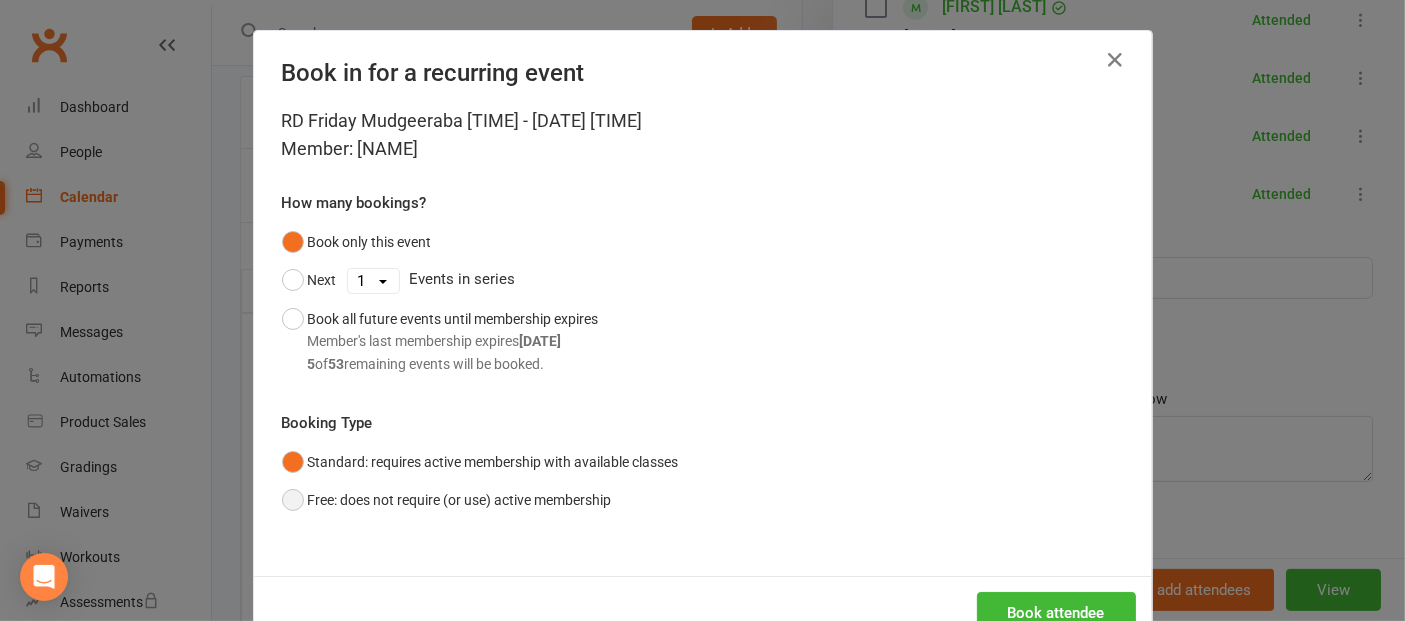 click on "Free: does not require (or use) active membership" at bounding box center [447, 500] 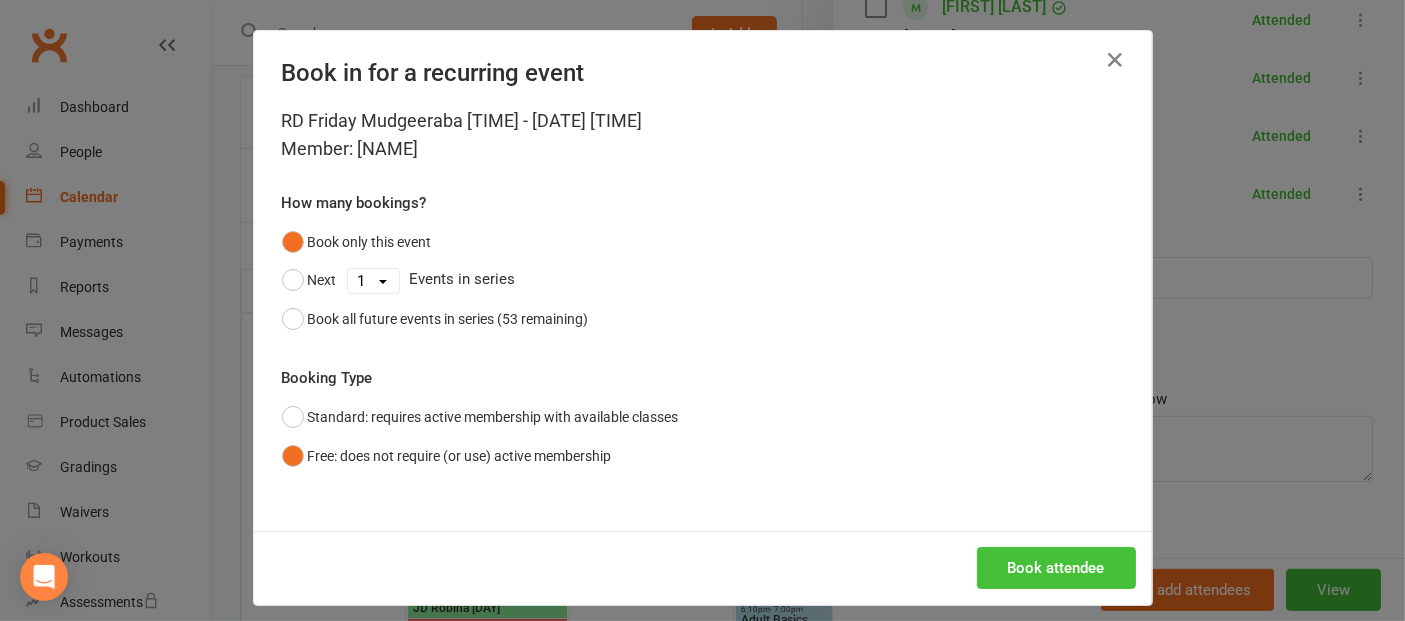 click on "Book attendee" at bounding box center (1056, 568) 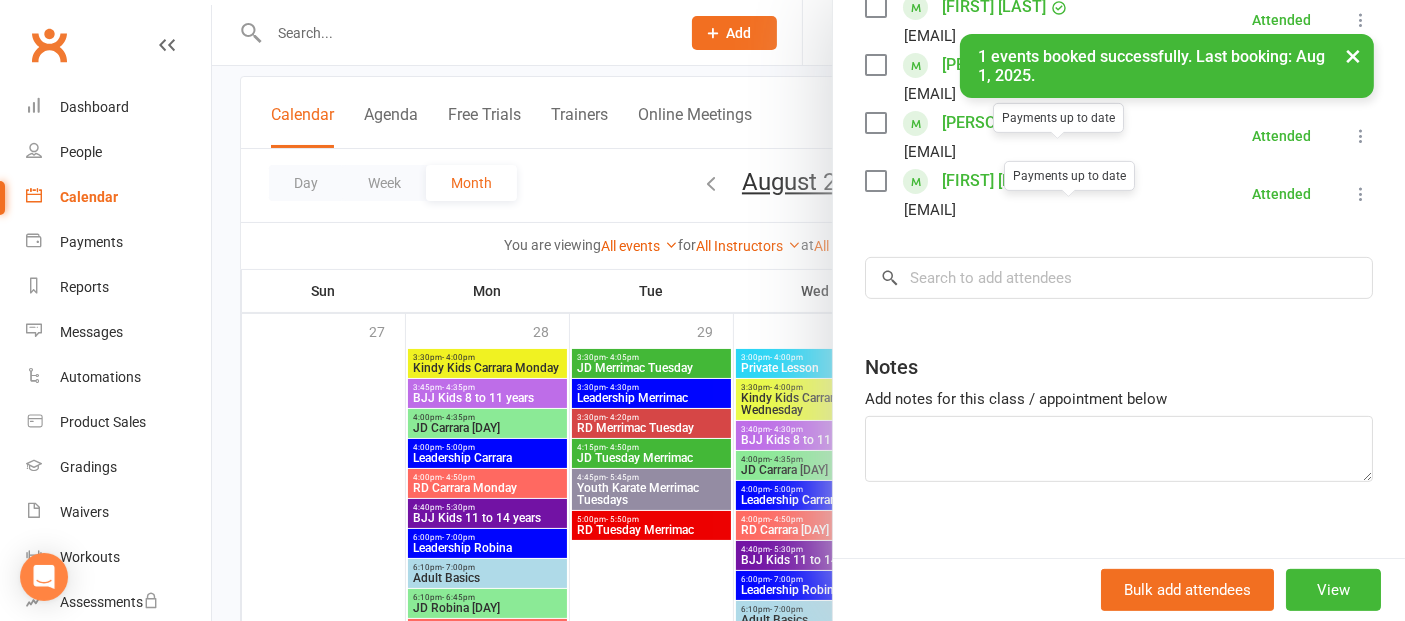 scroll, scrollTop: 168, scrollLeft: 0, axis: vertical 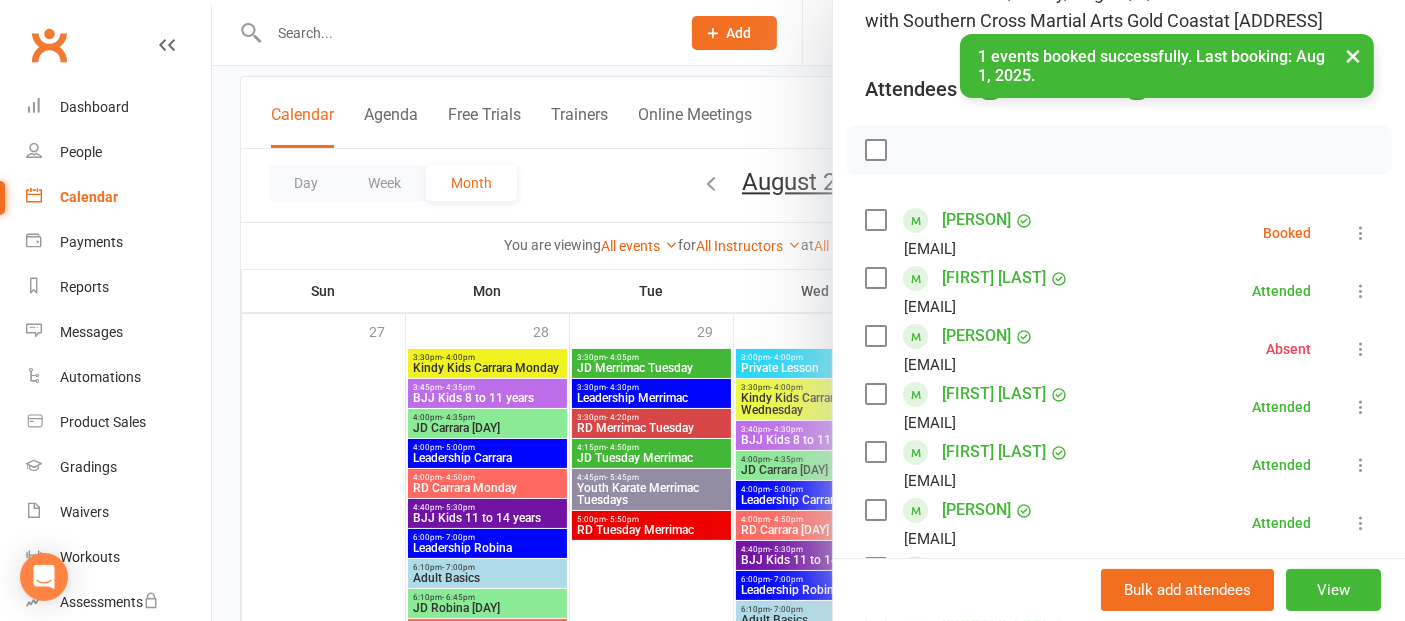 click at bounding box center [1361, 233] 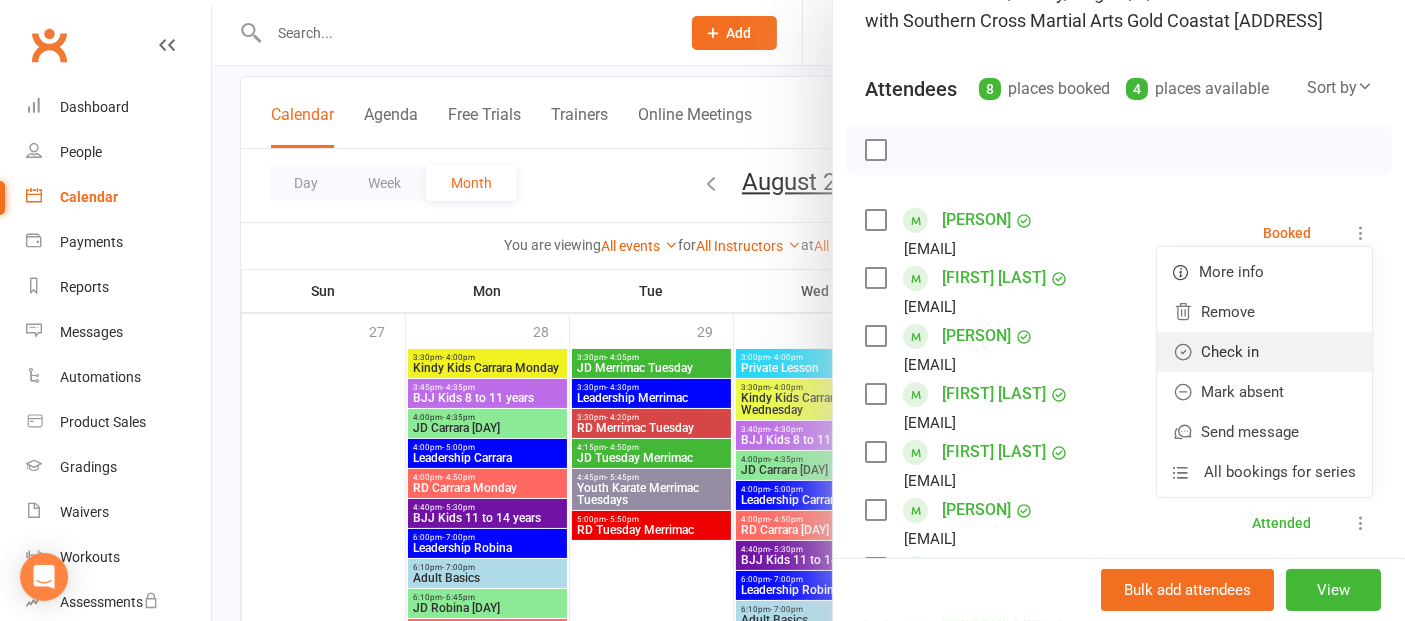 click on "Check in" at bounding box center [1264, 352] 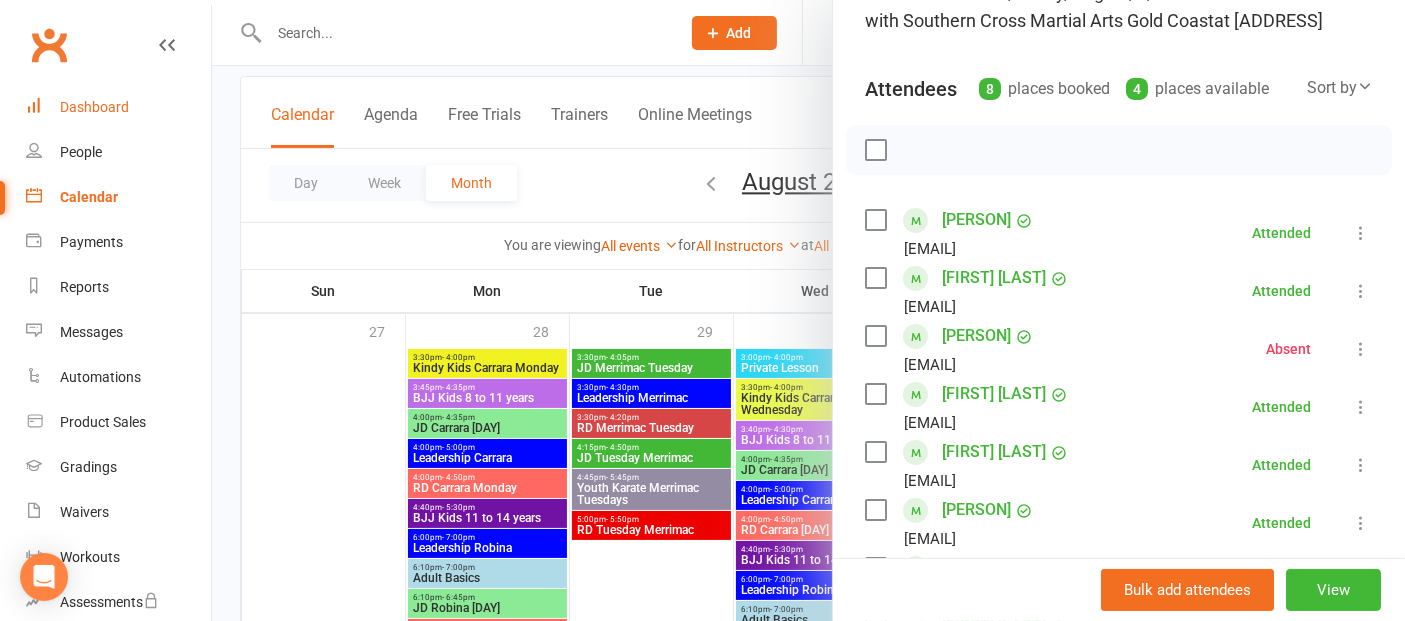 click on "Dashboard" at bounding box center [94, 107] 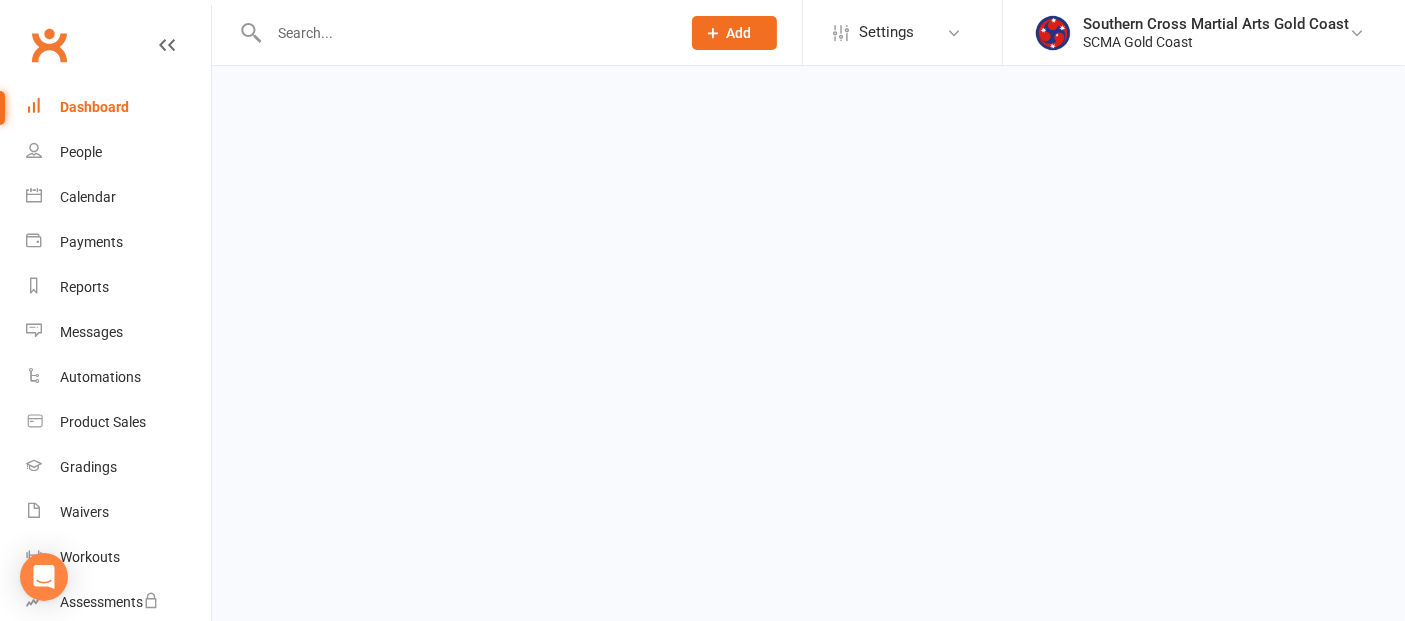 scroll, scrollTop: 0, scrollLeft: 0, axis: both 